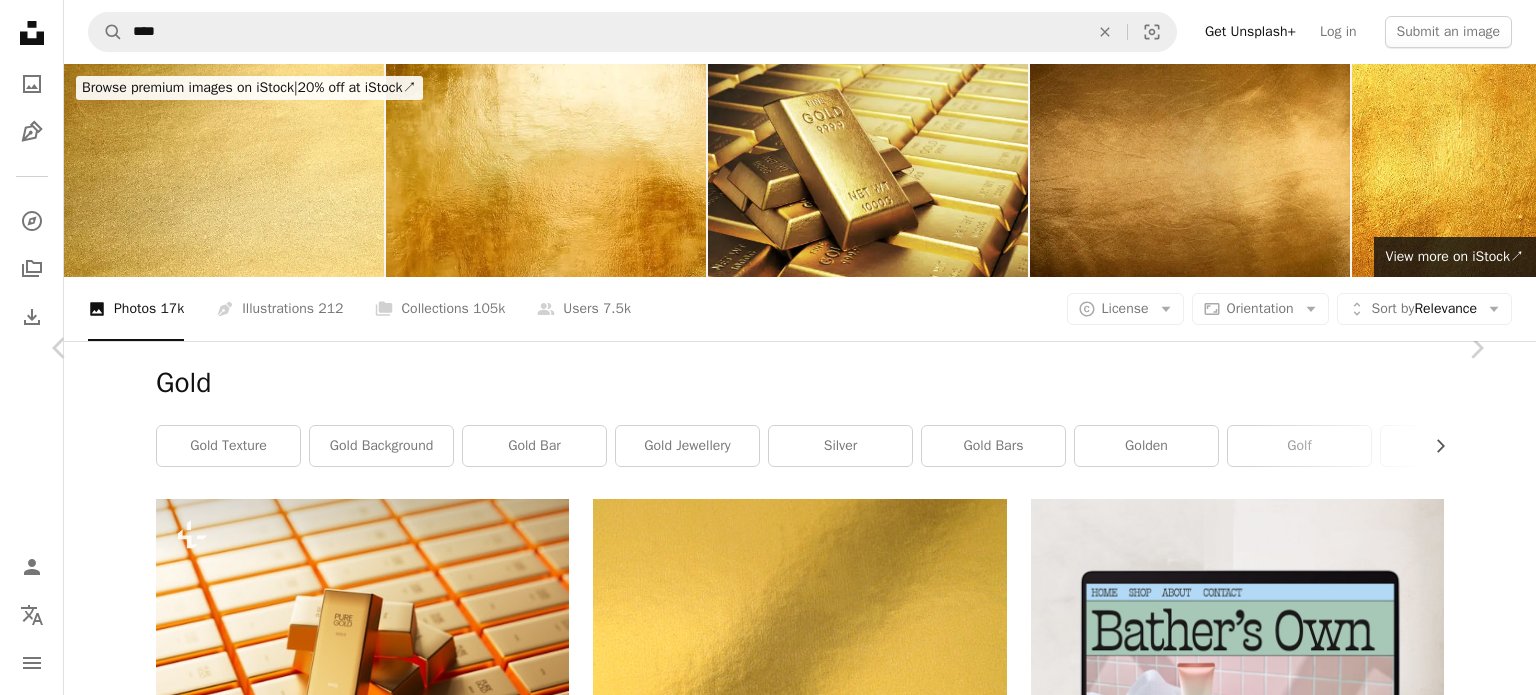 click on "An X shape Premium, ready to use images. Get unlimited access. A plus sign Members-only content added monthly A plus sign Unlimited royalty-free downloads A plus sign Illustrations  New A plus sign Enhanced legal protections yearly 62%  off monthly €16   €6 EUR per month * Get  Unsplash+ * When paid annually, billed upfront  €72 Taxes where applicable. Renews automatically. Cancel anytime." at bounding box center [768, 13540] 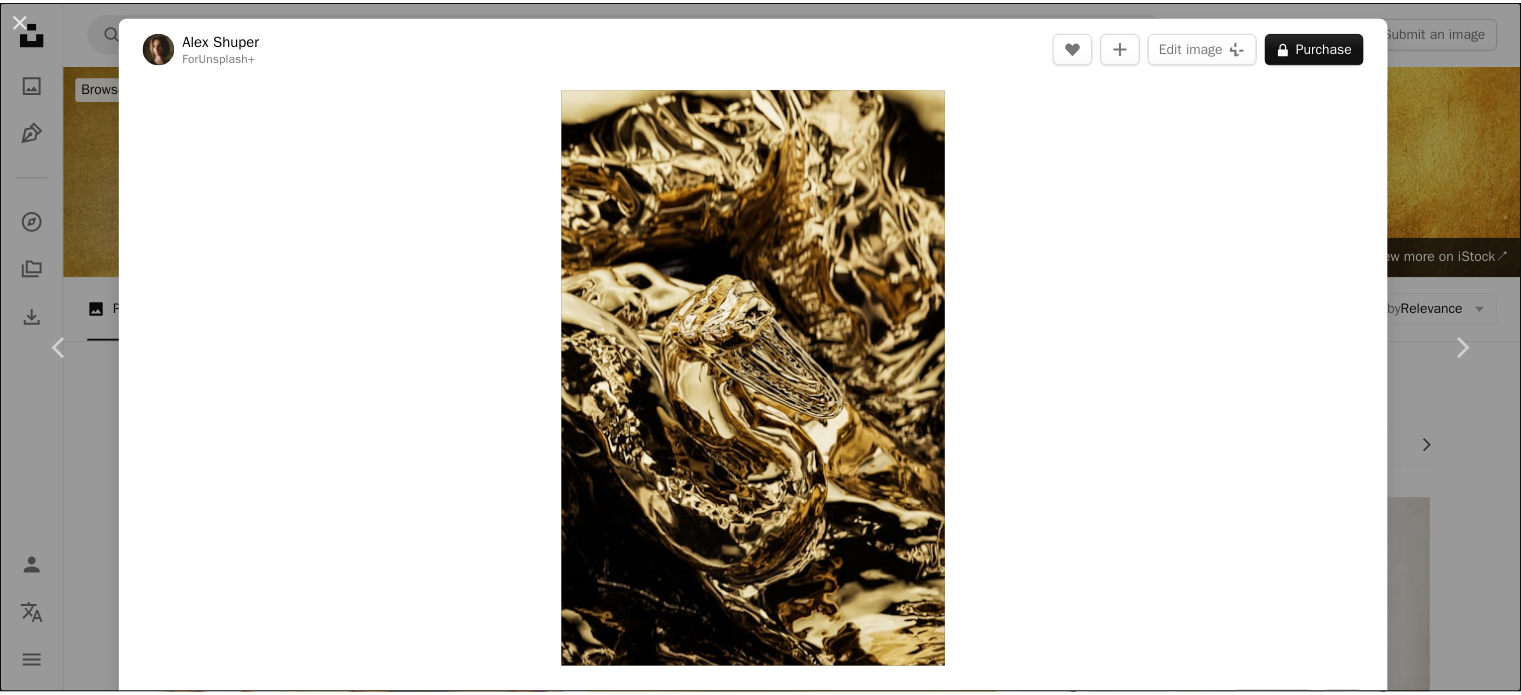 scroll, scrollTop: 2204, scrollLeft: 0, axis: vertical 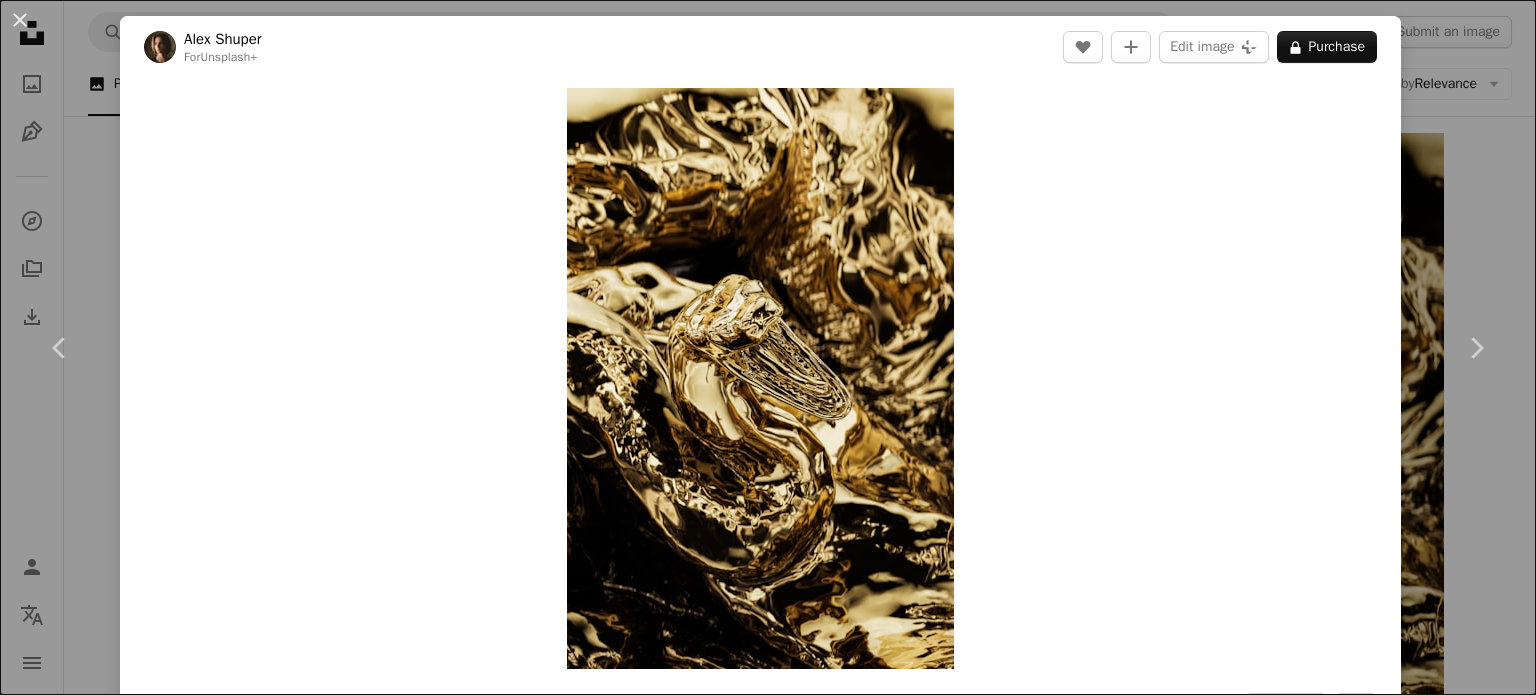 click on "An X shape Chevron left Chevron right [FIRST] [LAST] For  Unsplash+ A heart A plus sign Edit image   Plus sign for Unsplash+ A lock   Purchase Zoom in A forward-right arrow Share More Actions Golden snake statue. Calendar outlined Published on  March 28, 2023 Safety Licensed under the  Unsplash+ License wallpaper background iphone wallpaper laptop wallpaper 4K Images full hd wallpaper full screen wallpaper gold screensaver 3d render digital image render statue sculpture imac wallpaper gold aesthetic Free images From this series Chevron right Plus sign for Unsplash+ Plus sign for Unsplash+ Plus sign for Unsplash+ Plus sign for Unsplash+ Plus sign for Unsplash+ Plus sign for Unsplash+ Plus sign for Unsplash+ Plus sign for Unsplash+ Plus sign for Unsplash+ Plus sign for Unsplash+ Related images Plus sign for Unsplash+ A heart A plus sign [FIRST] [LAST] For  Unsplash+ A lock   Purchase Plus sign for Unsplash+ A heart A plus sign [FIRST] [LAST] For  Unsplash+ A lock   Purchase Plus sign for Unsplash+ A heart A plus sign" at bounding box center [768, 347] 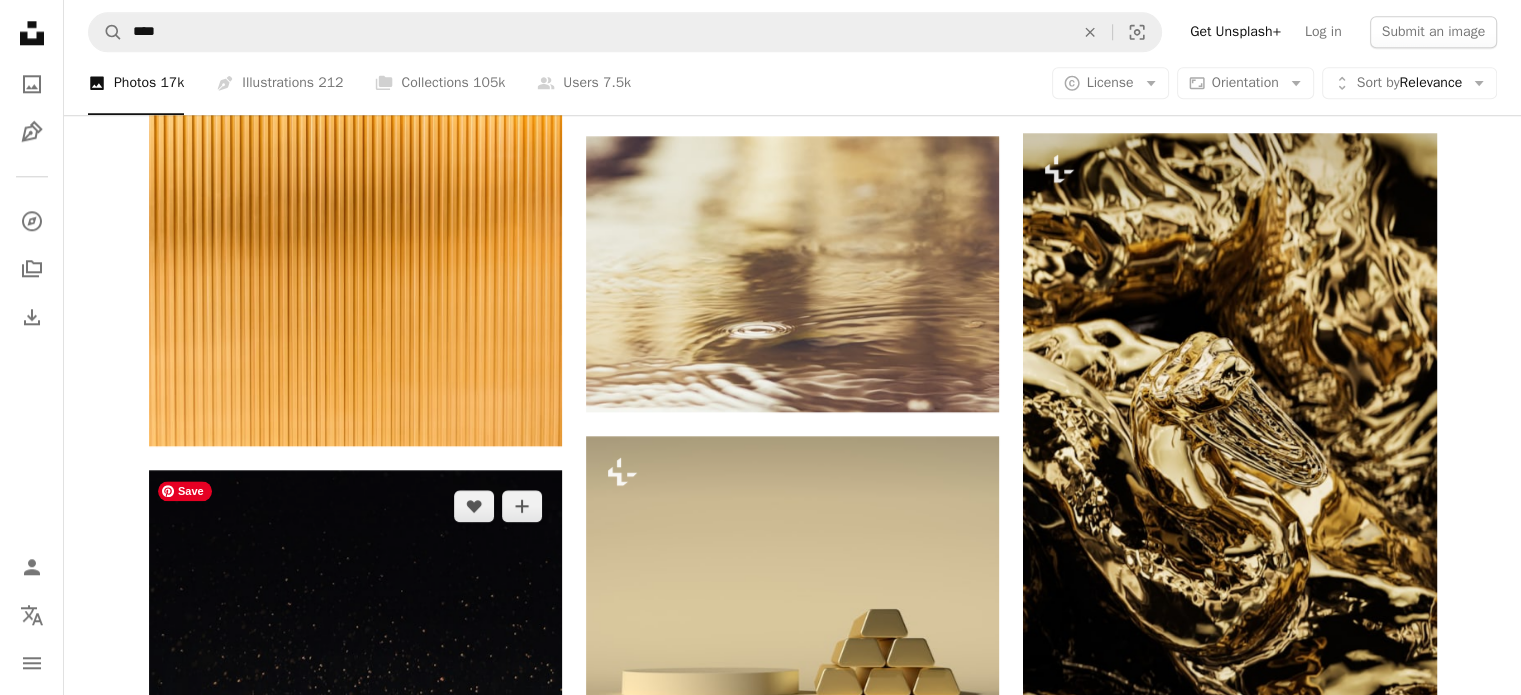 click at bounding box center [355, 780] 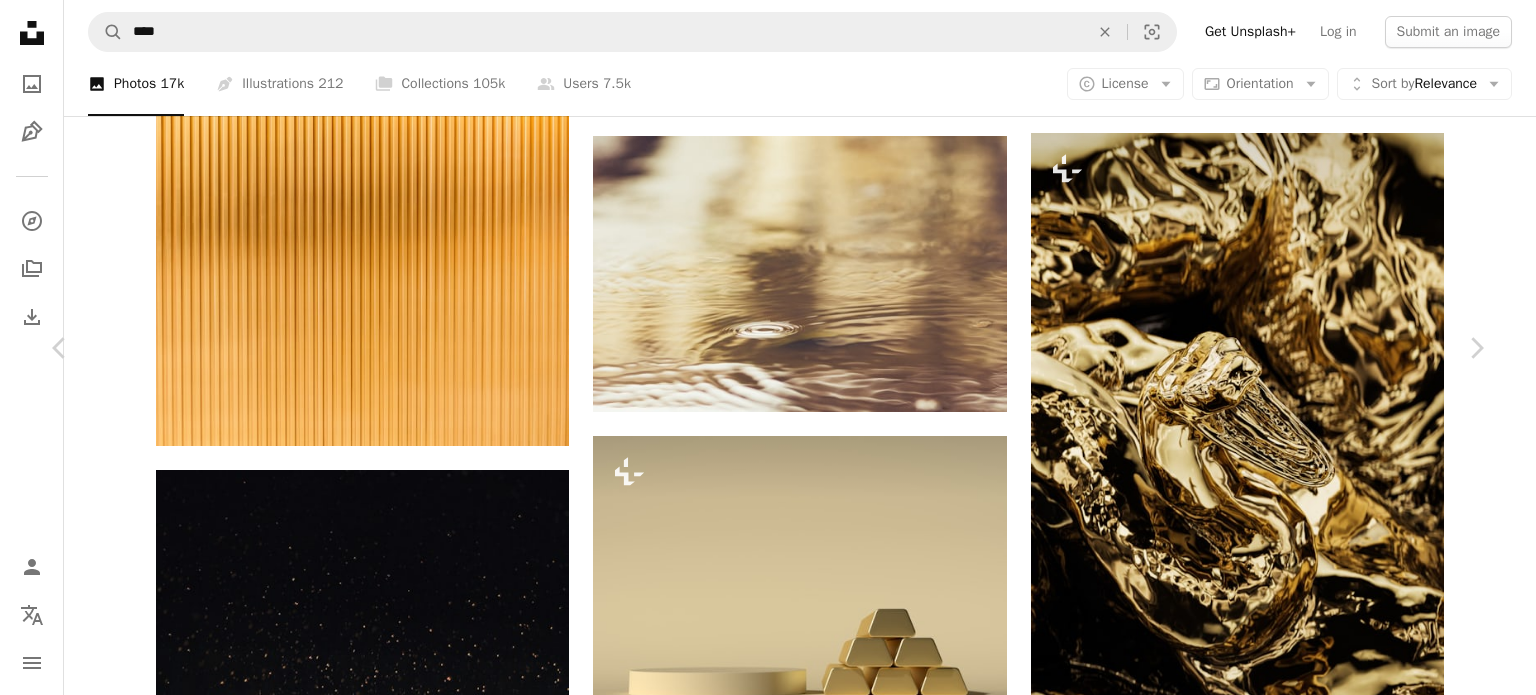 click on "An X shape Chevron left Chevron right [FIRST] [LAST] Available for hire A checkmark inside of a circle A heart A plus sign Edit image   Plus sign for Unsplash+ Download free Chevron down Zoom in Views 33,058,010 Downloads 308,563 Featured in Photos ,  Experimental ,  Spirituality A forward-right arrow Share Info icon Info More Actions Calendar outlined Published on  August 5, 2015 Camera Canon, EOS 60D Safety Free to use under the  Unsplash License portrait human dark face rain light hospital boy male shadow dream gold background light background content darkness dirt gold wallpaper particles mud messy Public domain images Browse premium related images on iStock  |  Save 20% with code UNSPLASH20 View more on iStock  ↗ Related images A heart A plus sign [FIRST] [LAST] Arrow pointing down A heart A plus sign [FIRST] [LAST] Arrow pointing down Plus sign for Unsplash+ A heart A plus sign [FIRST] [LAST] For  Unsplash+ A lock   Purchase A heart A plus sign" at bounding box center (768, 11336) 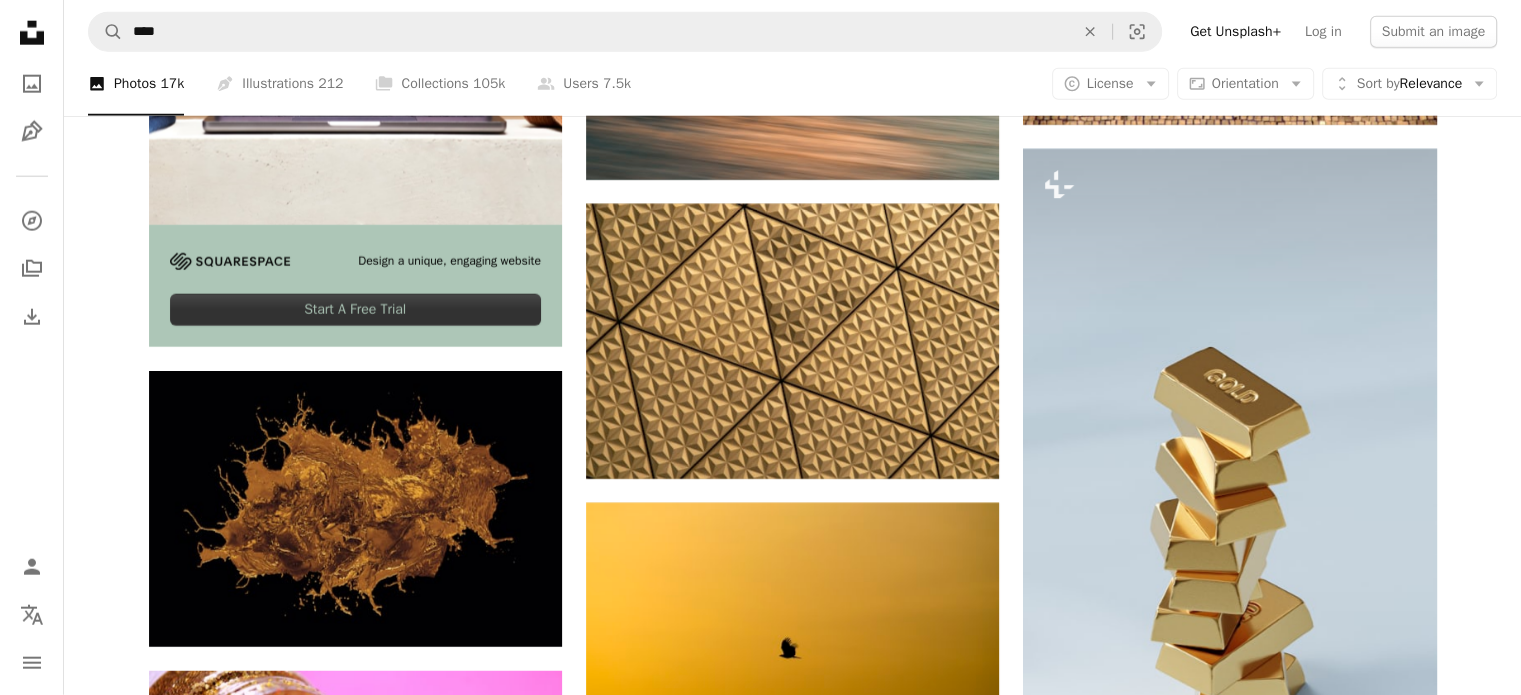 scroll, scrollTop: 5269, scrollLeft: 0, axis: vertical 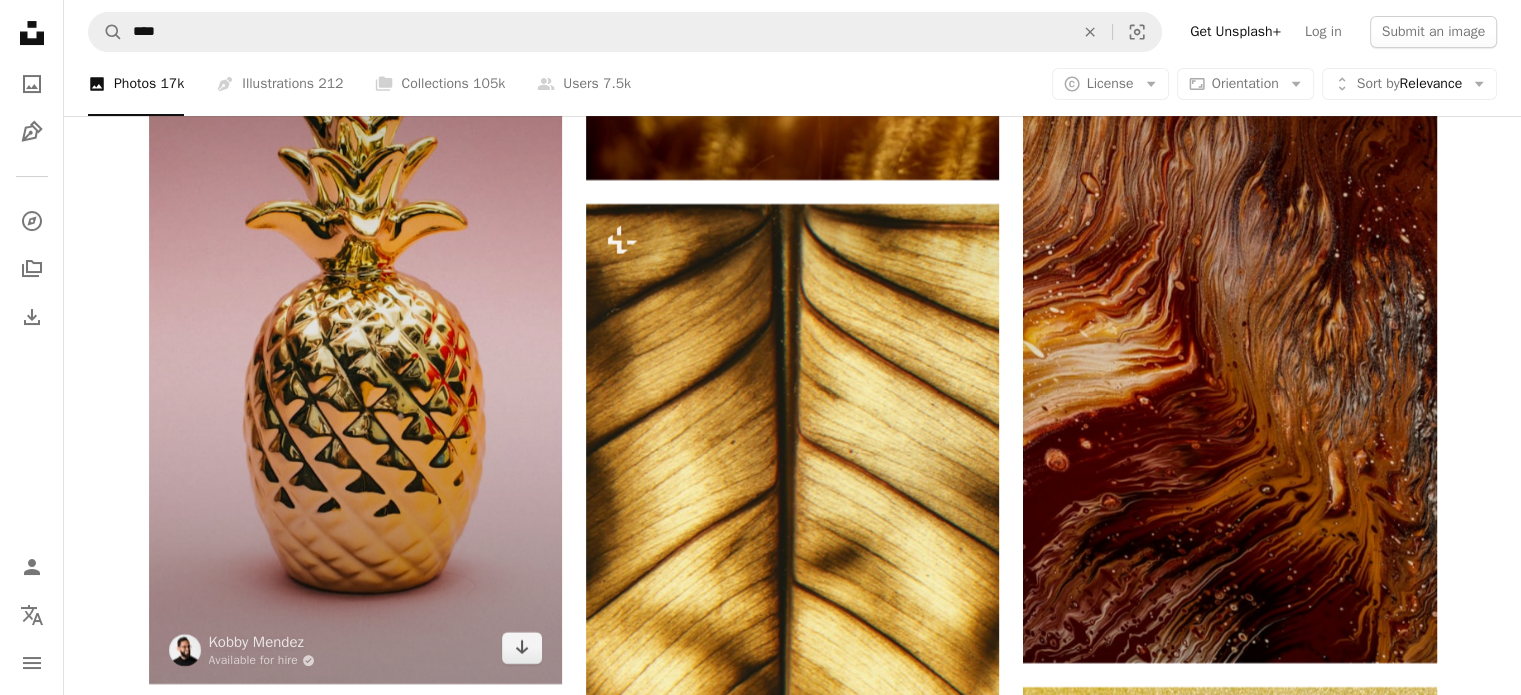 click at bounding box center (355, 316) 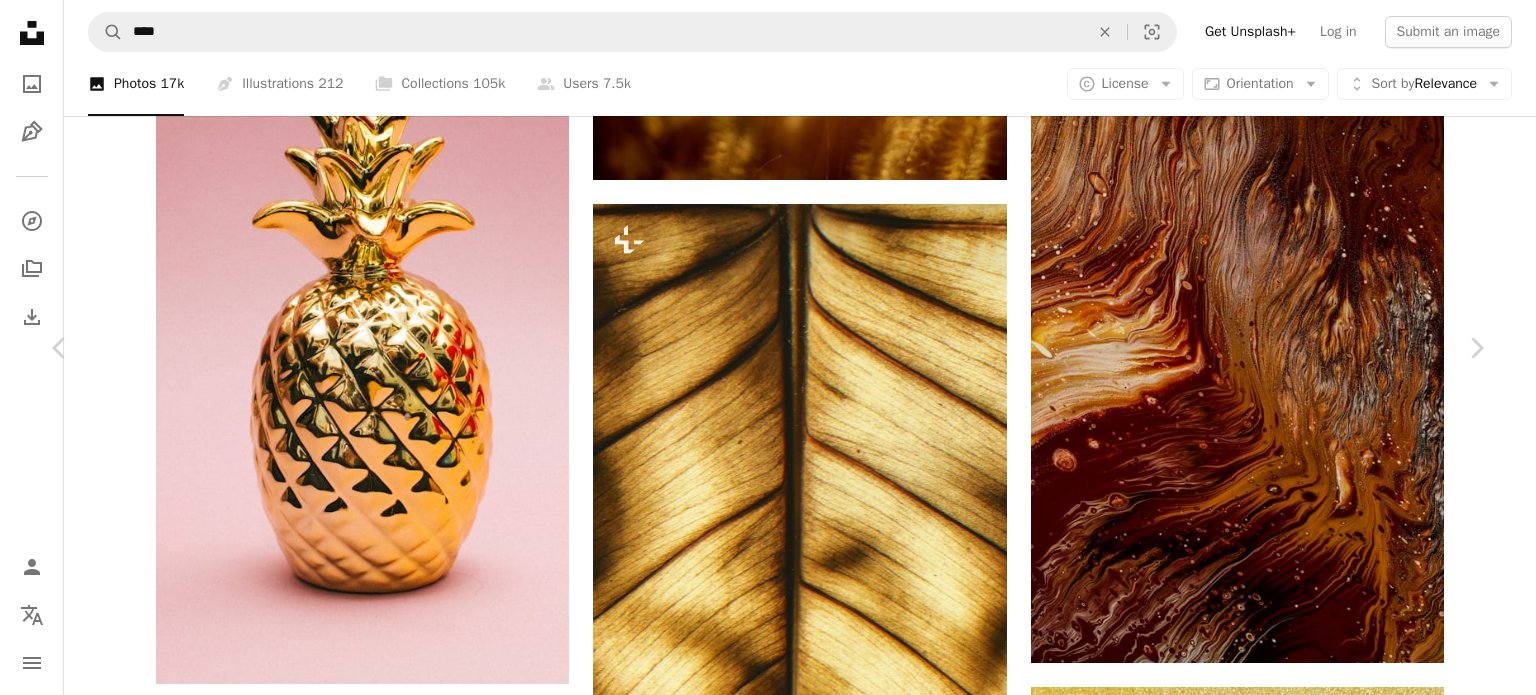 click on "Chevron down" 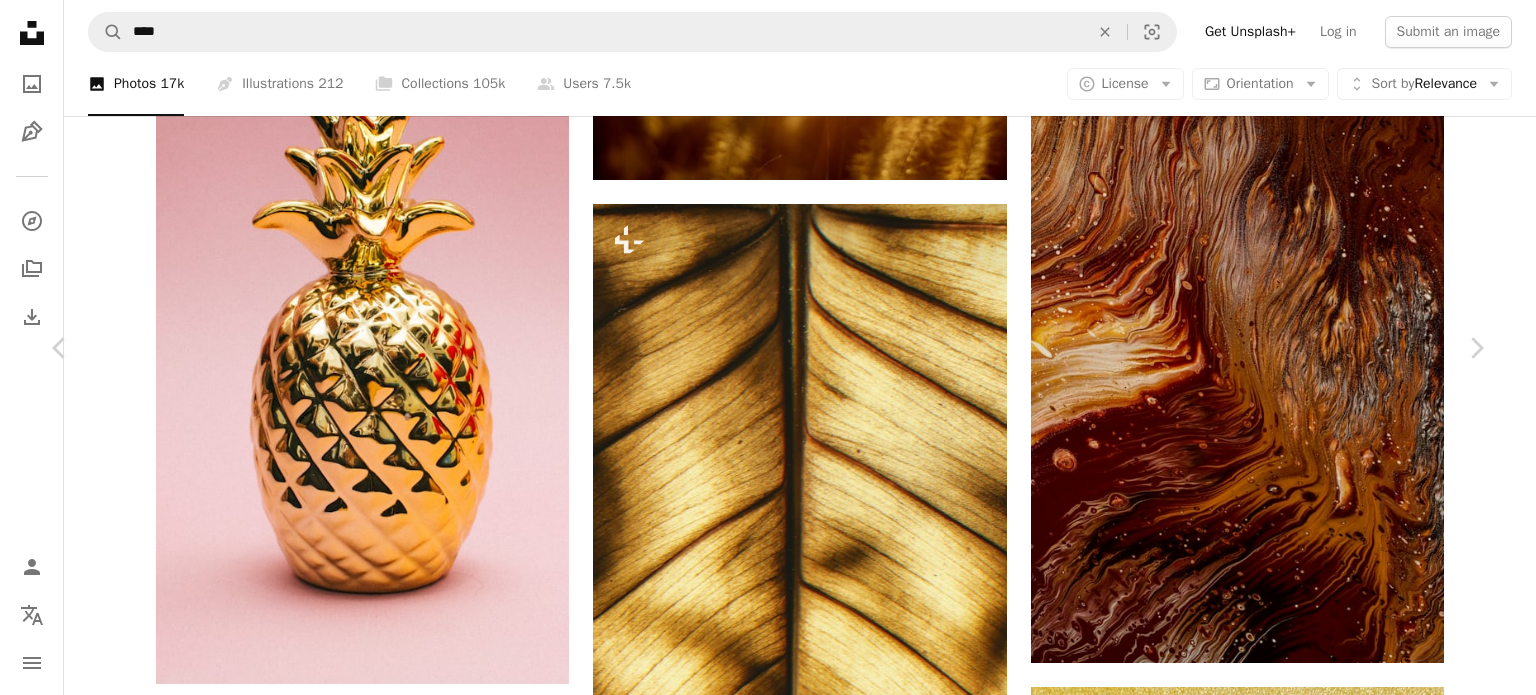 click on "Original Size" at bounding box center (1216, 5365) 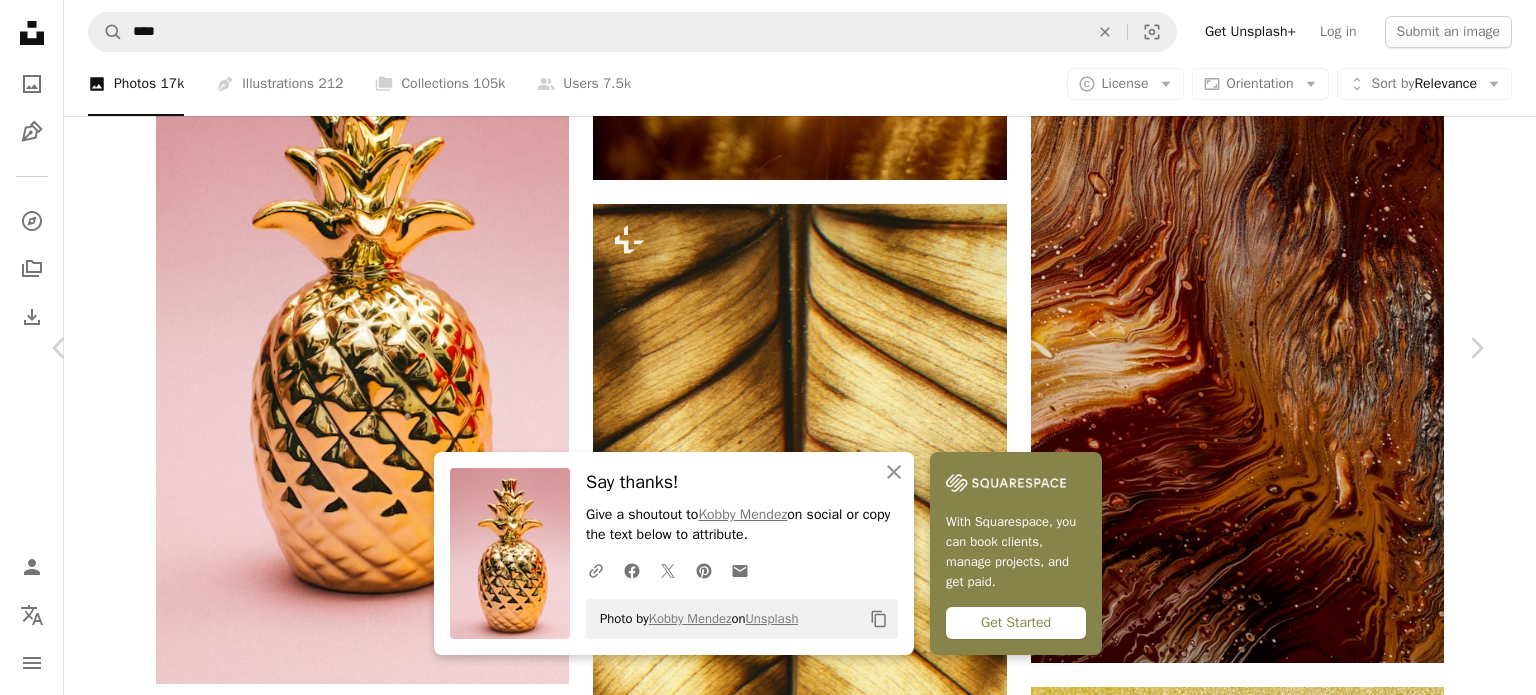 scroll, scrollTop: 1297, scrollLeft: 0, axis: vertical 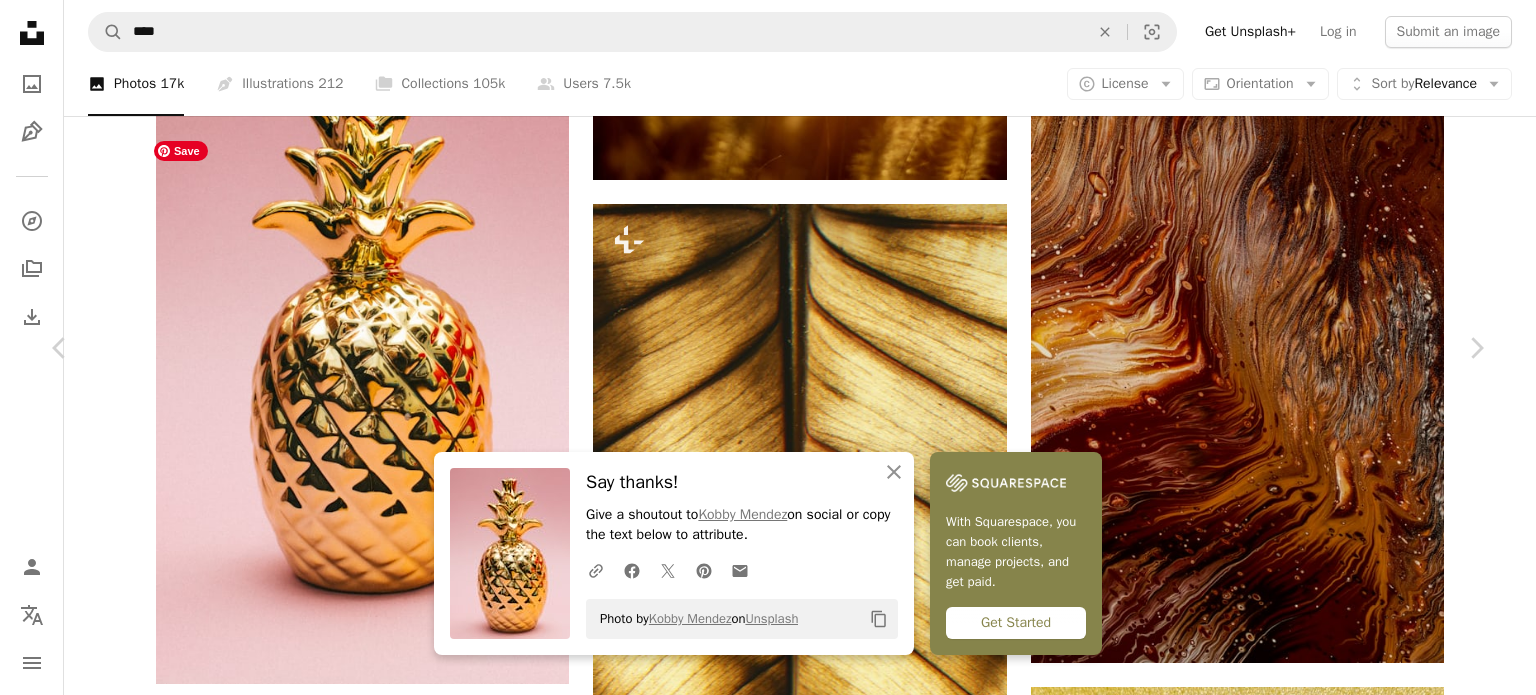 click at bounding box center (341, 5462) 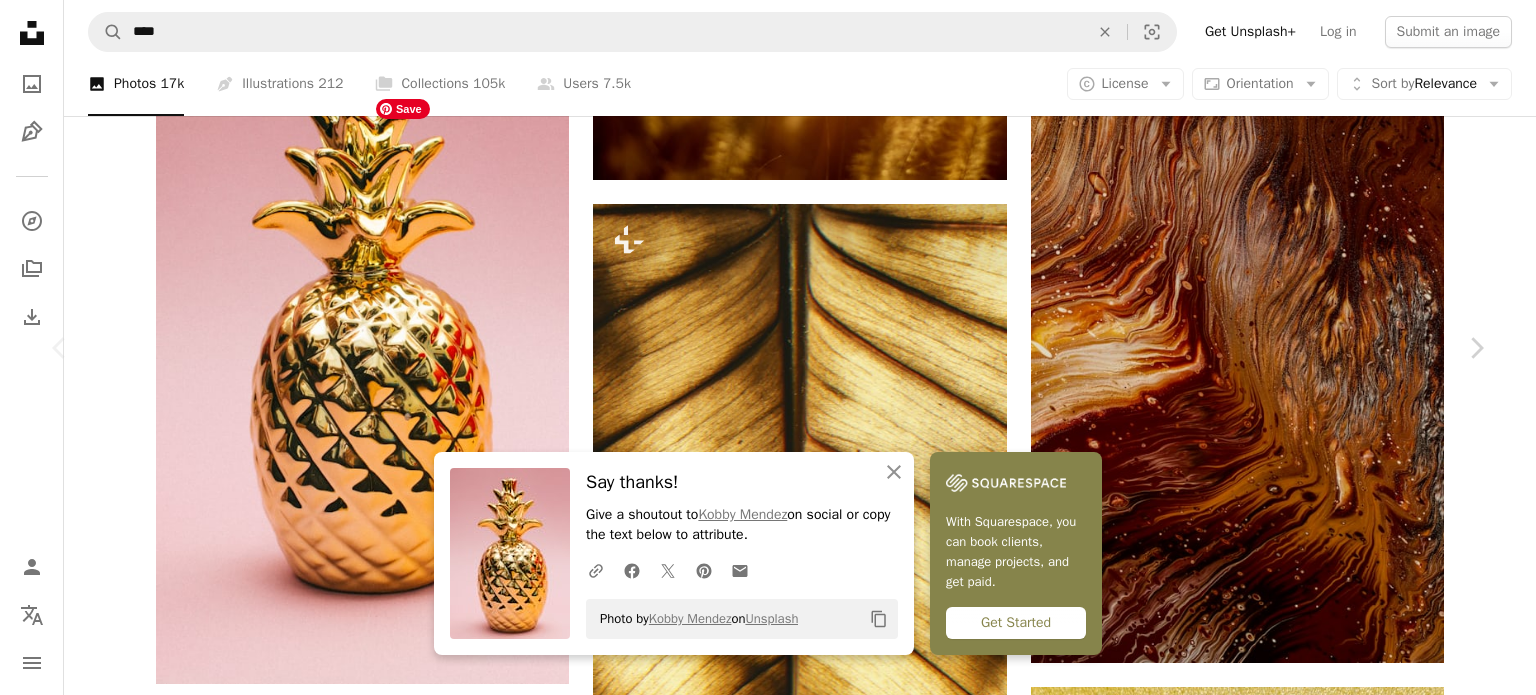 scroll, scrollTop: 0, scrollLeft: 0, axis: both 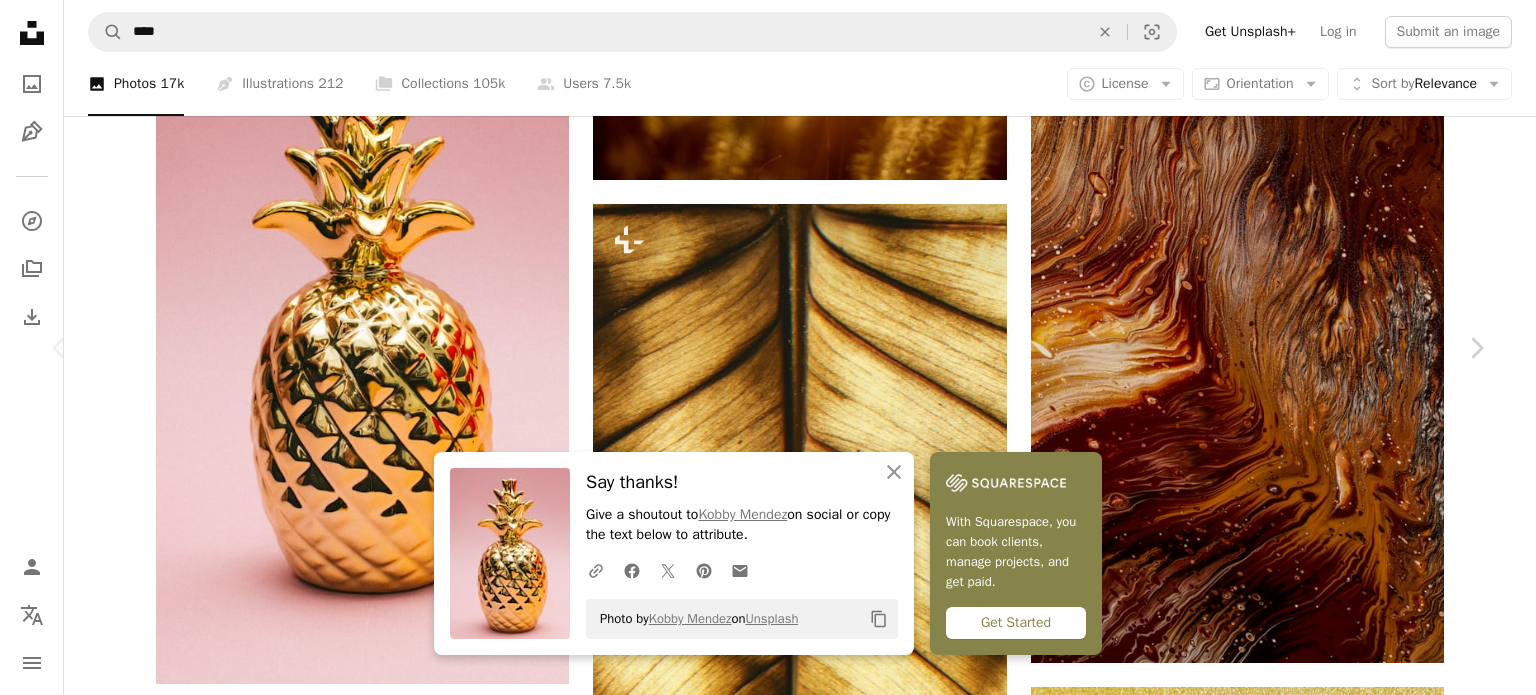 click on "Download free" at bounding box center (1287, 5227) 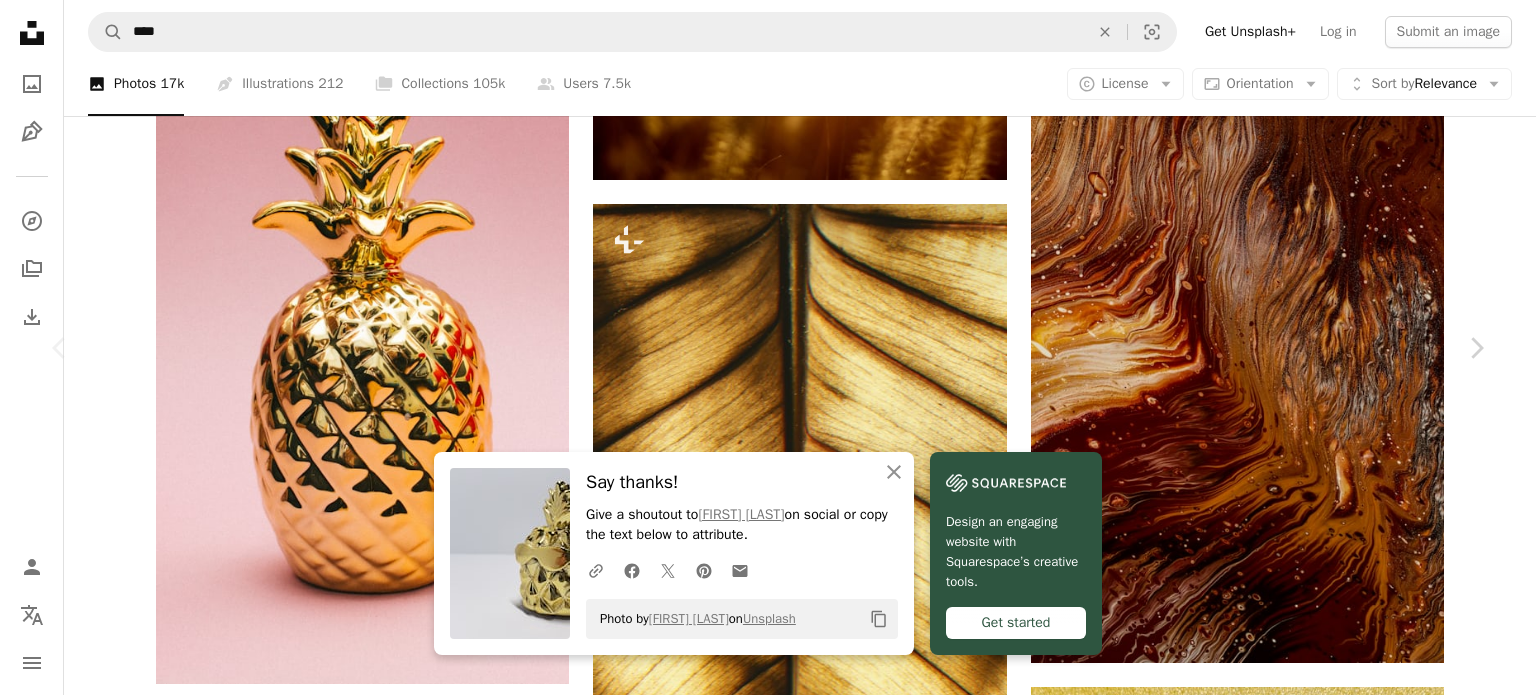 click on "Chevron down" 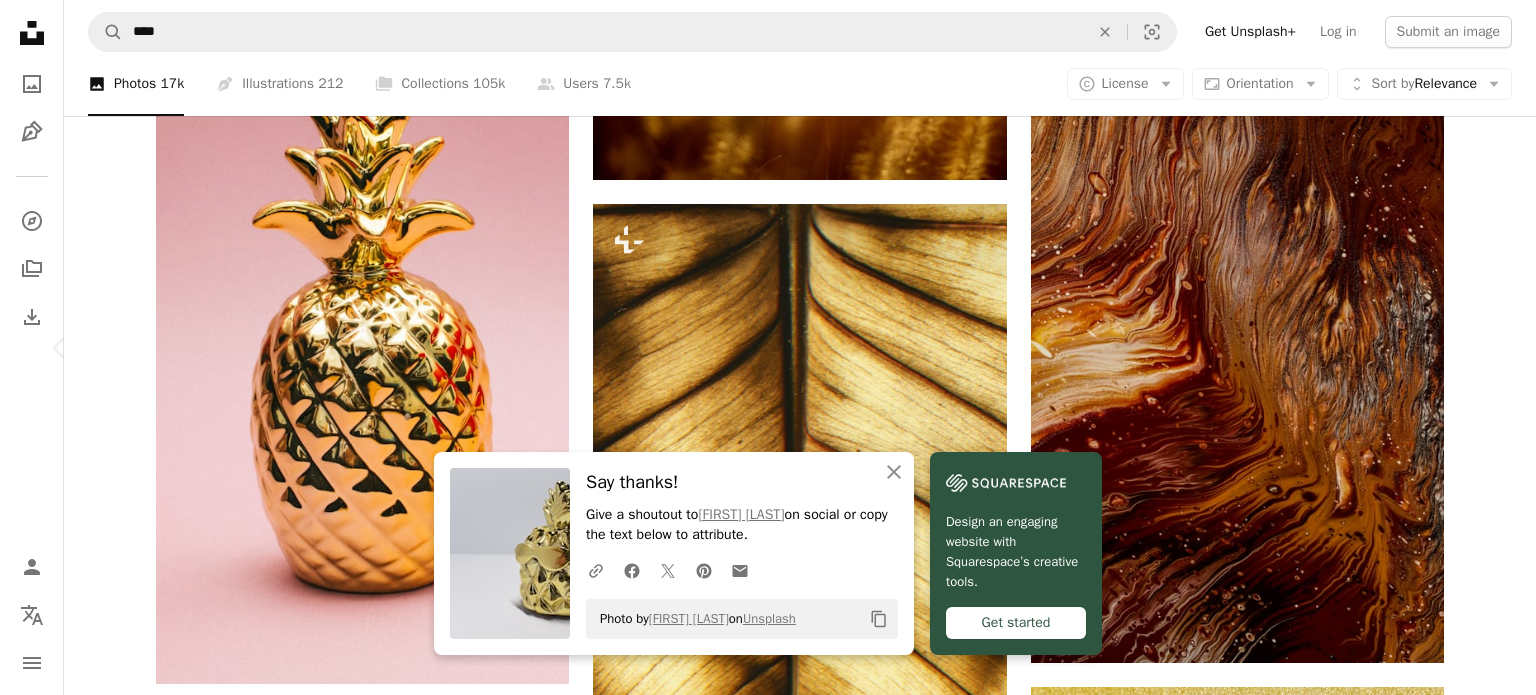 click on "Chevron right" at bounding box center [1476, 348] 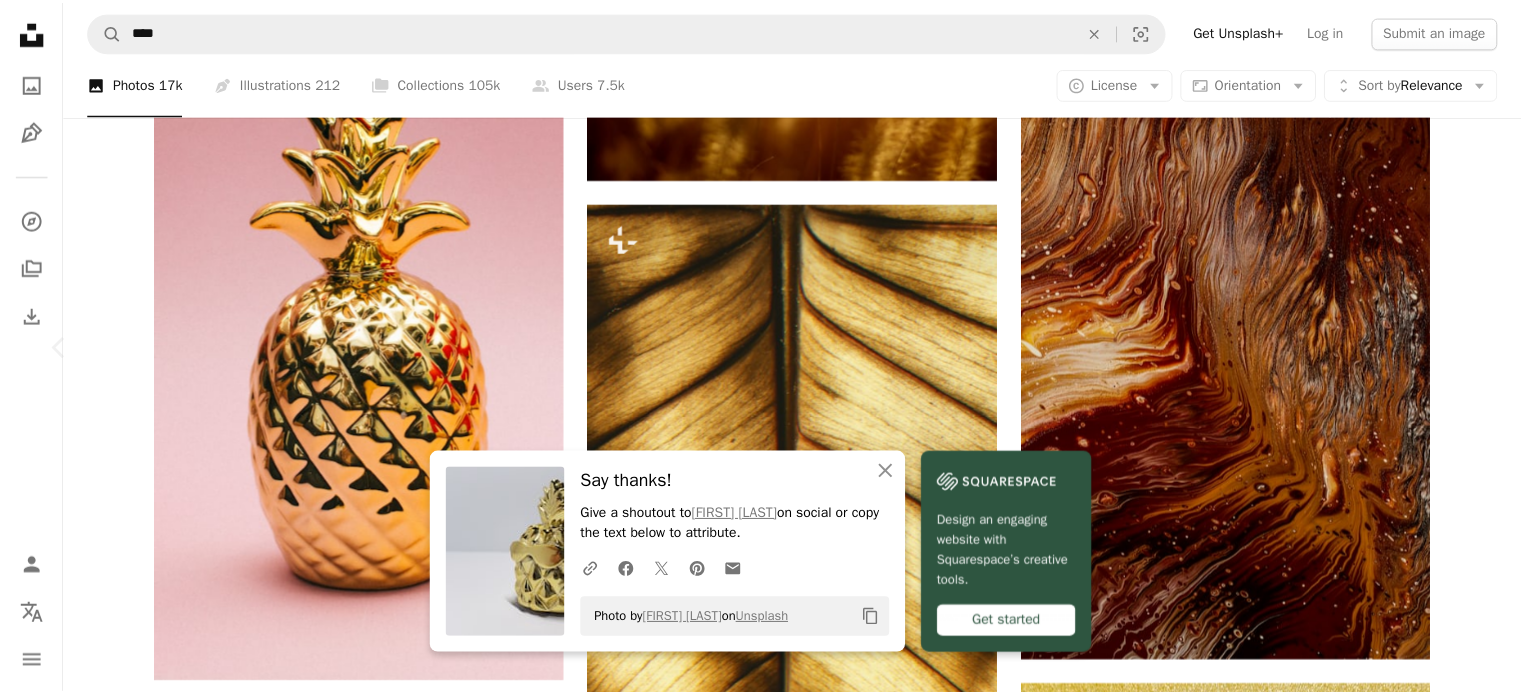 scroll, scrollTop: 0, scrollLeft: 0, axis: both 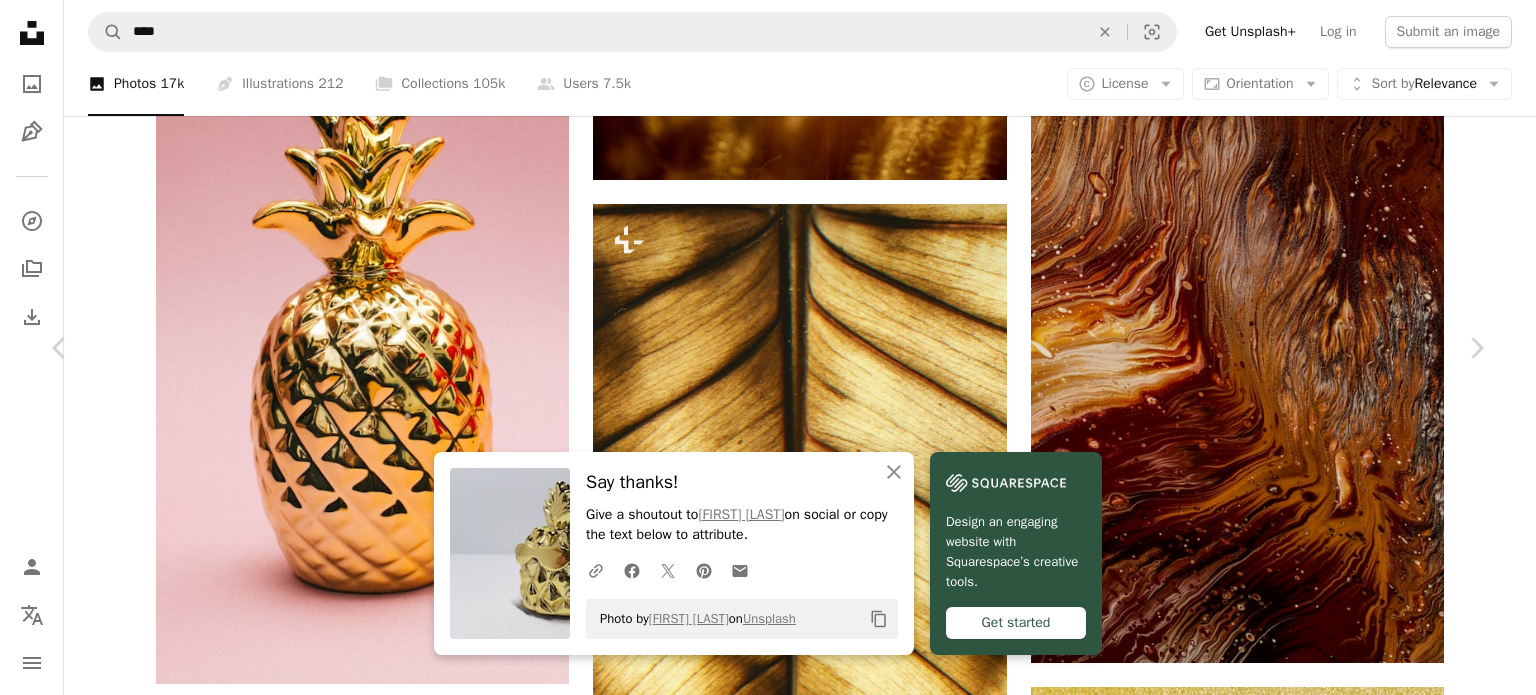 click on "An X shape Chevron left Chevron right An X shape Close Say thanks! Give a shoutout to  [PERSON]  on social or copy the text below to attribute. A URL sharing icon (chains) Facebook icon X (formerly Twitter) icon Pinterest icon An envelope Photo by  [PERSON]  on  Unsplash
Copy content [PERSON] perfectcoding A heart A plus sign Edit image   Plus sign for Unsplash+ Download free Chevron down Zoom in Views 575,113 Downloads 2,668 Featured in Photos A forward-right arrow Share Info icon Info More Actions Pineapple Calendar outlined Published on  February 2, 2020 Camera Canon, EOS 6D Safety Free to use under the  Unsplash License minimal pineapple monochrome golden food plant fruit HD Wallpapers Browse premium related images on iStock  |  Save 20% with code UNSPLASH20 View more on iStock  ↗ Related images A heart A plus sign [PERSON] Available for hire A checkmark inside of a circle Arrow pointing down A heart A plus sign For" at bounding box center (768, 5527) 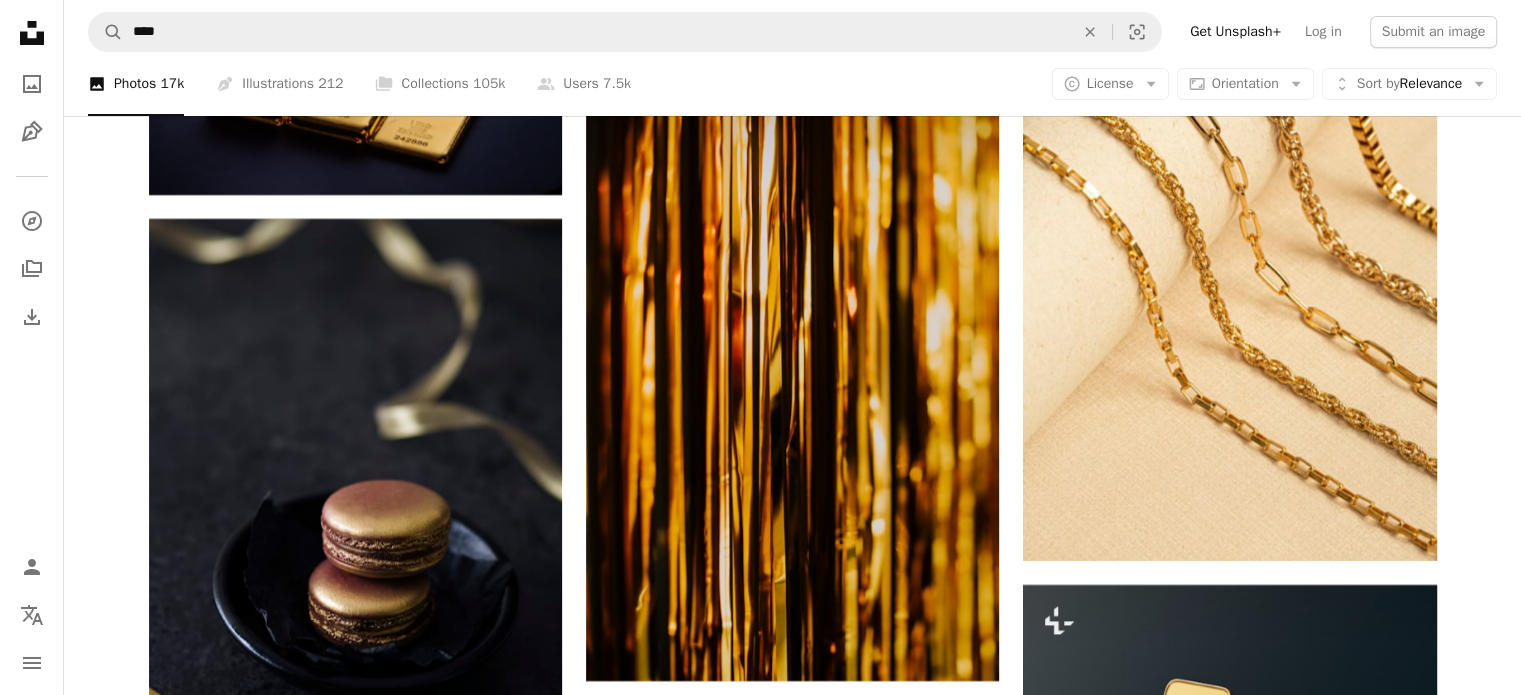 scroll, scrollTop: 15231, scrollLeft: 0, axis: vertical 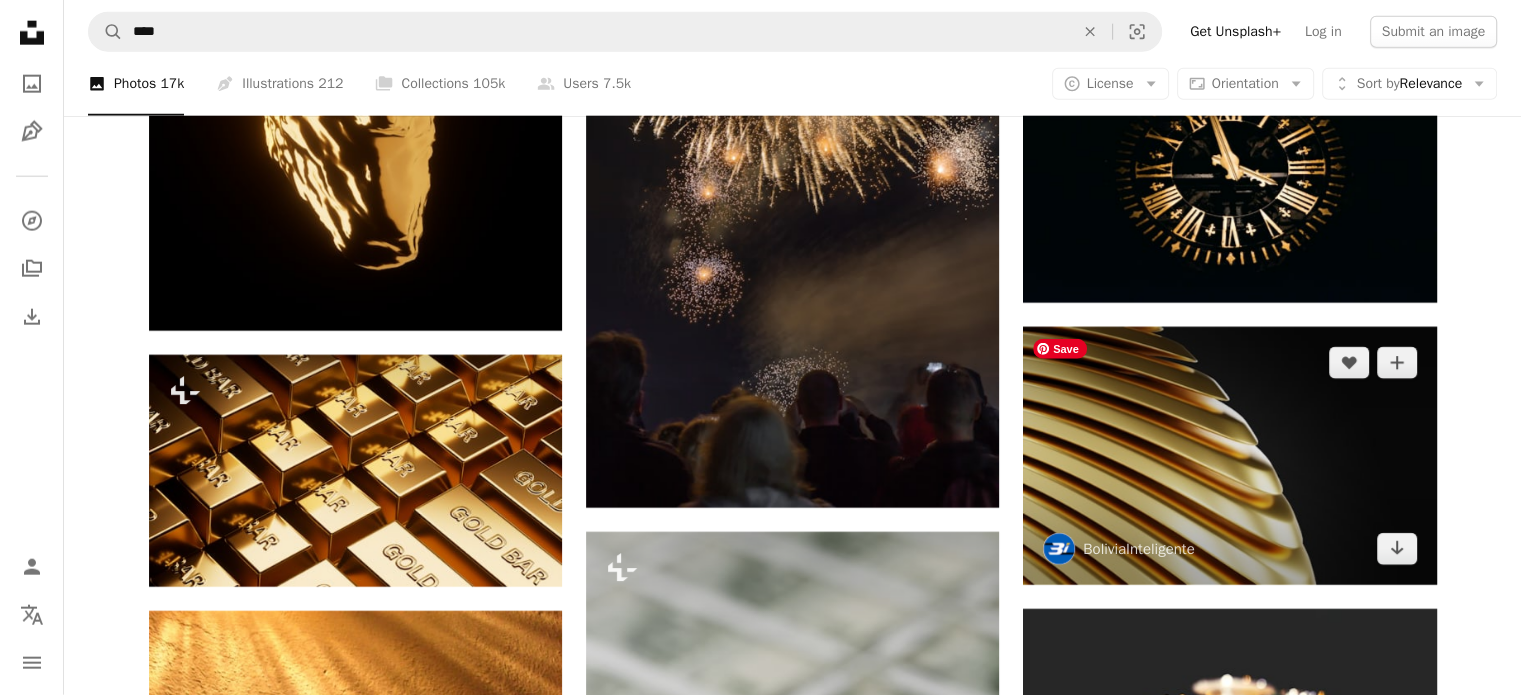 click at bounding box center (1229, 456) 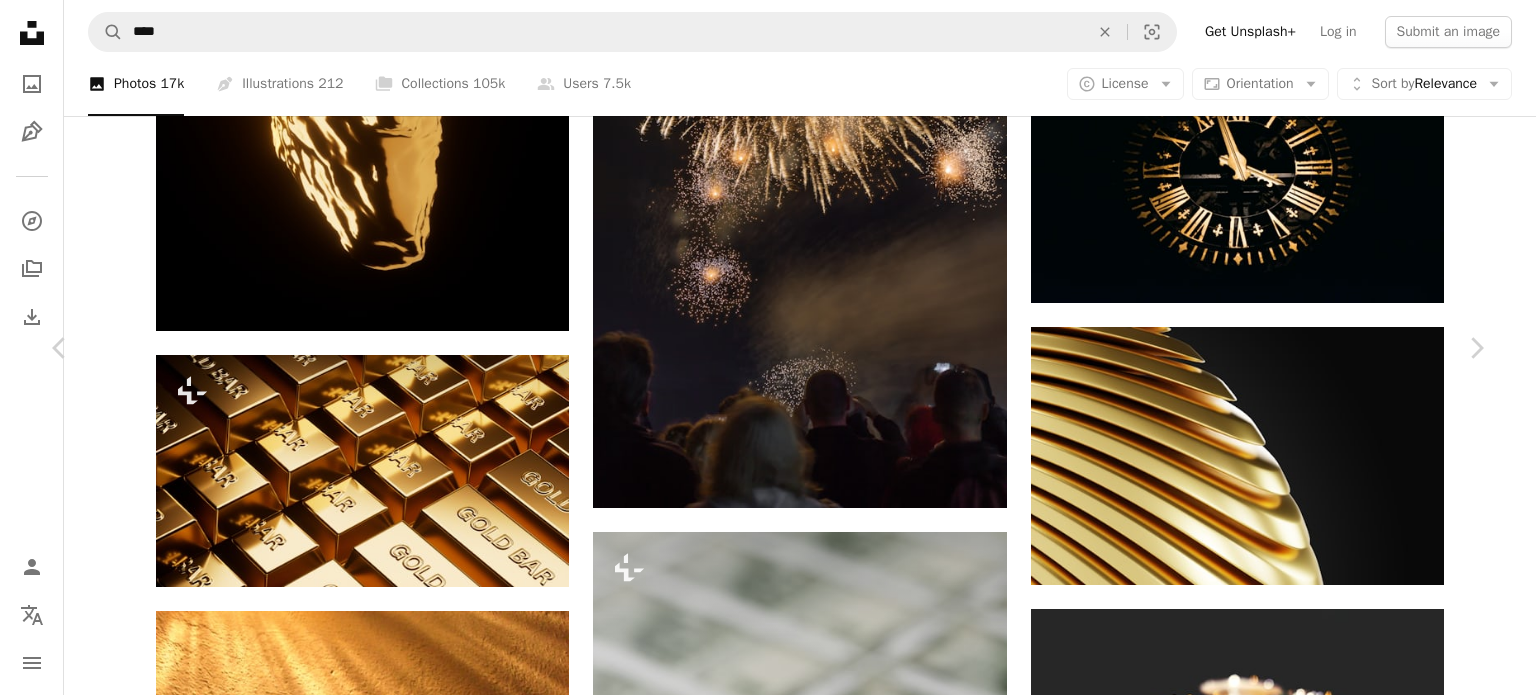 click on "Chevron down" 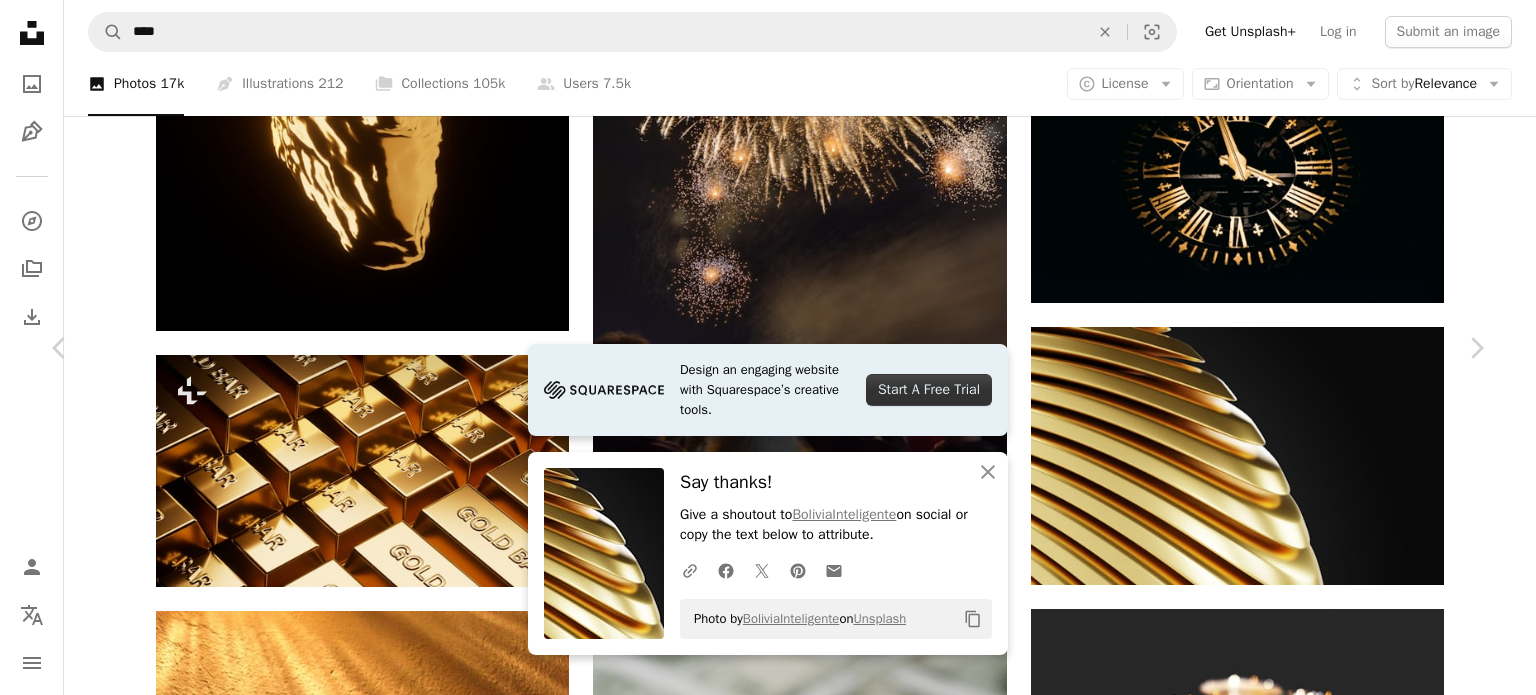 scroll, scrollTop: 2183, scrollLeft: 0, axis: vertical 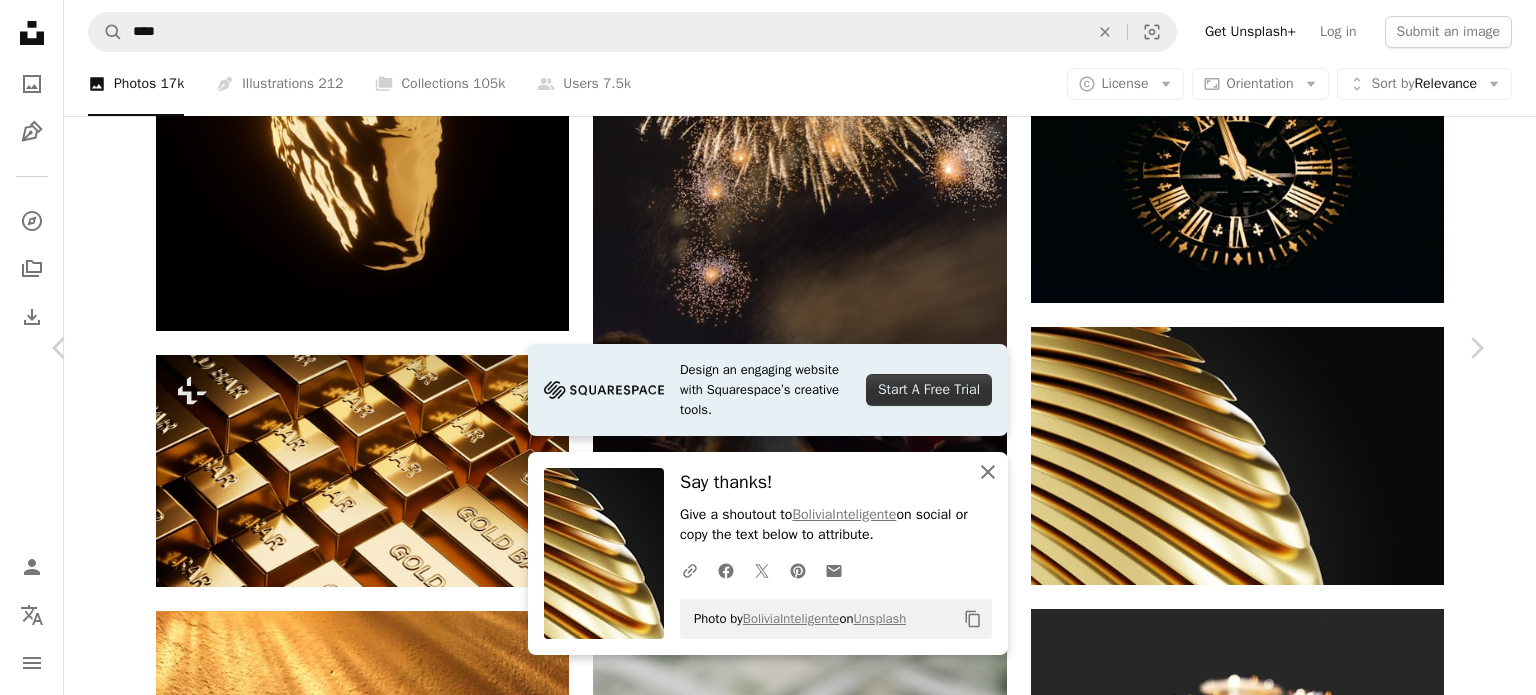 click on "An X shape" 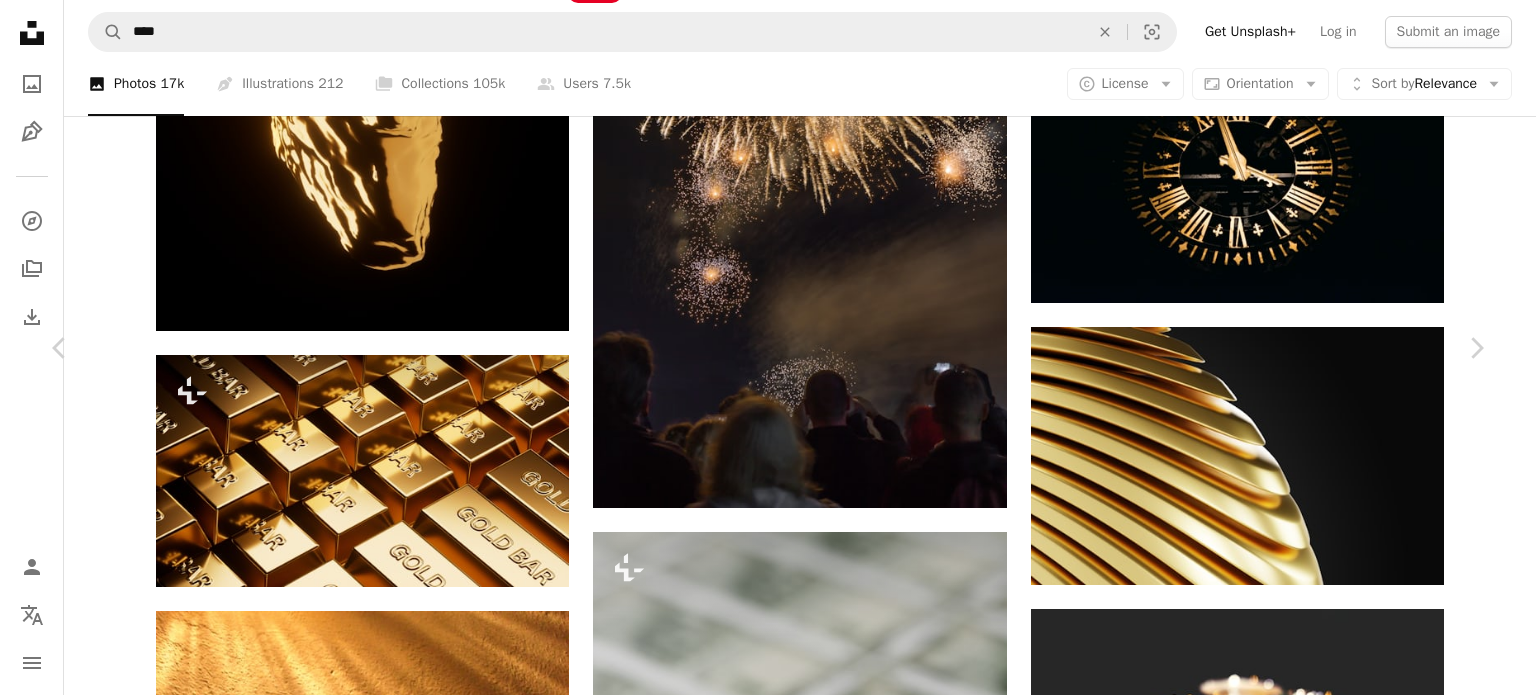 click at bounding box center (760, 5659) 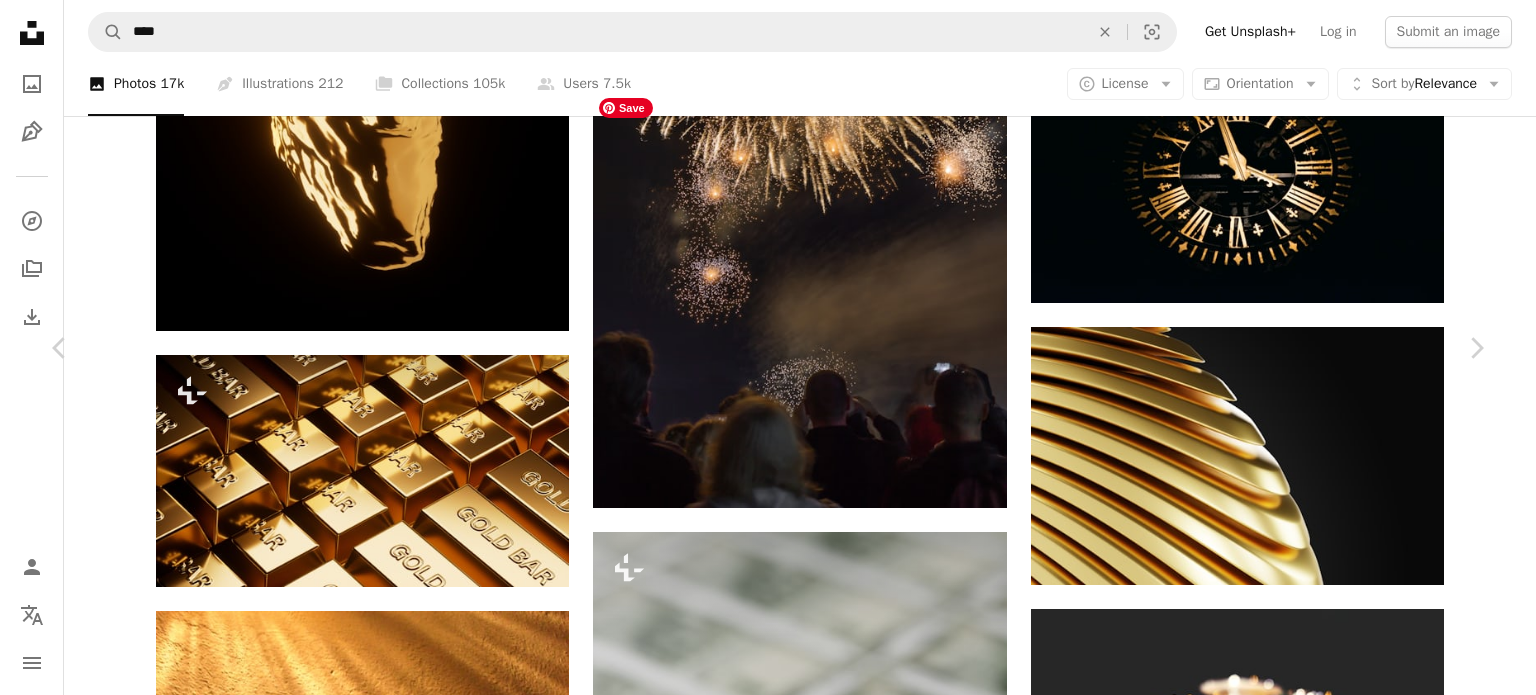 scroll, scrollTop: 0, scrollLeft: 0, axis: both 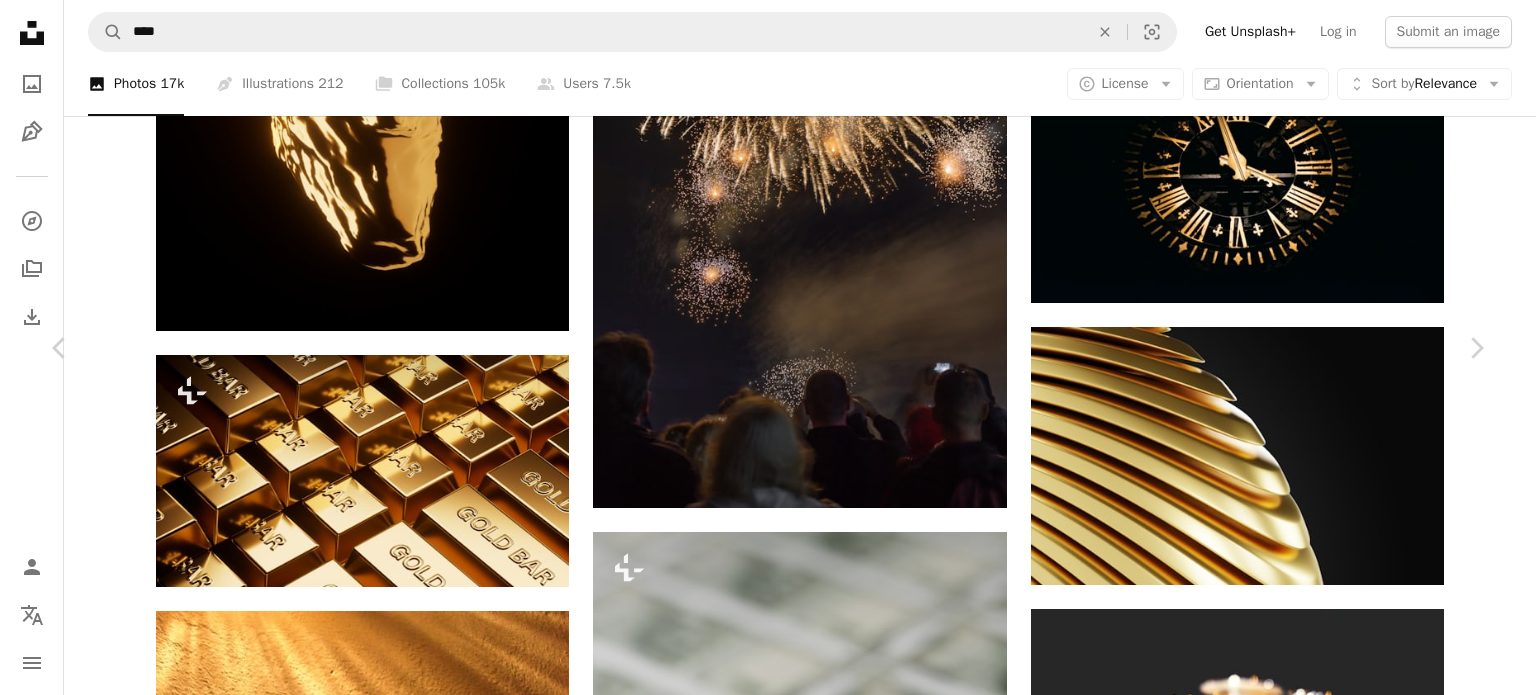 click on "Chevron down" 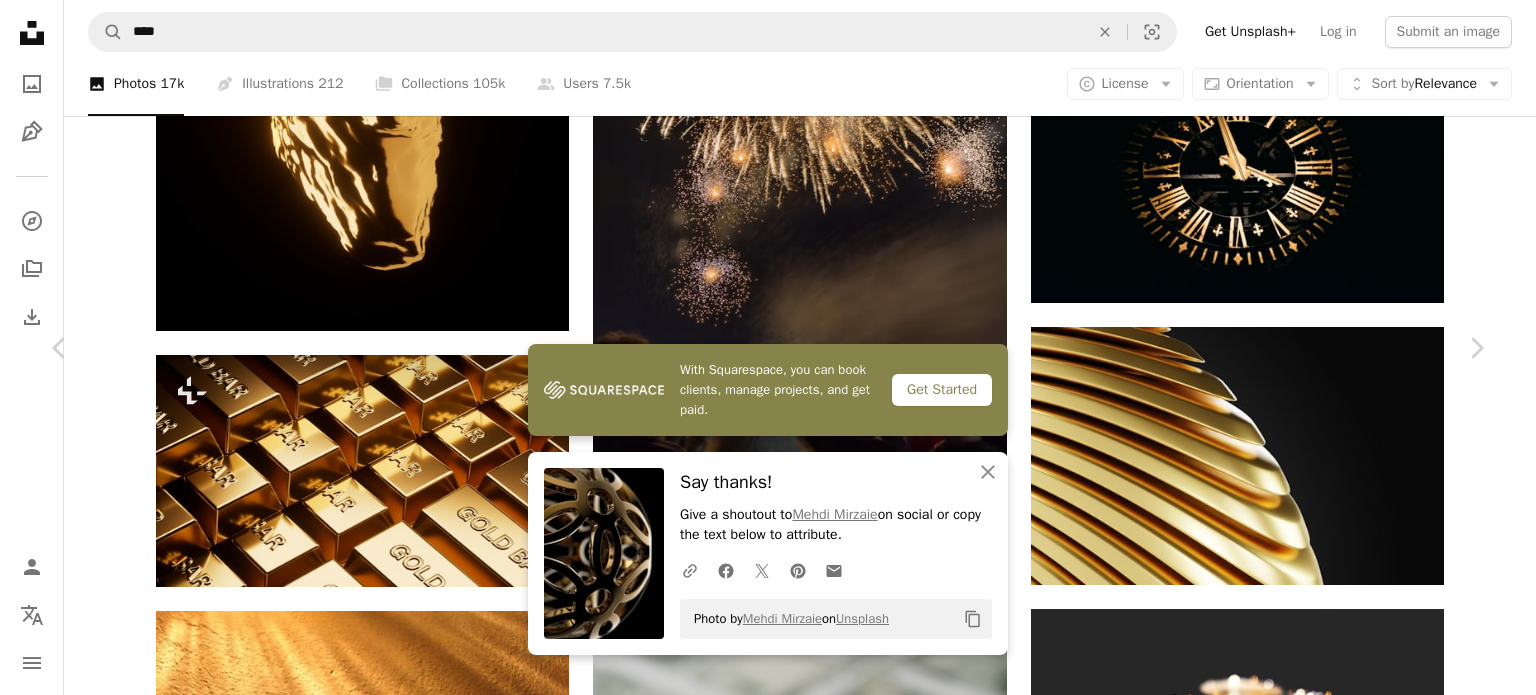 scroll, scrollTop: 2423, scrollLeft: 0, axis: vertical 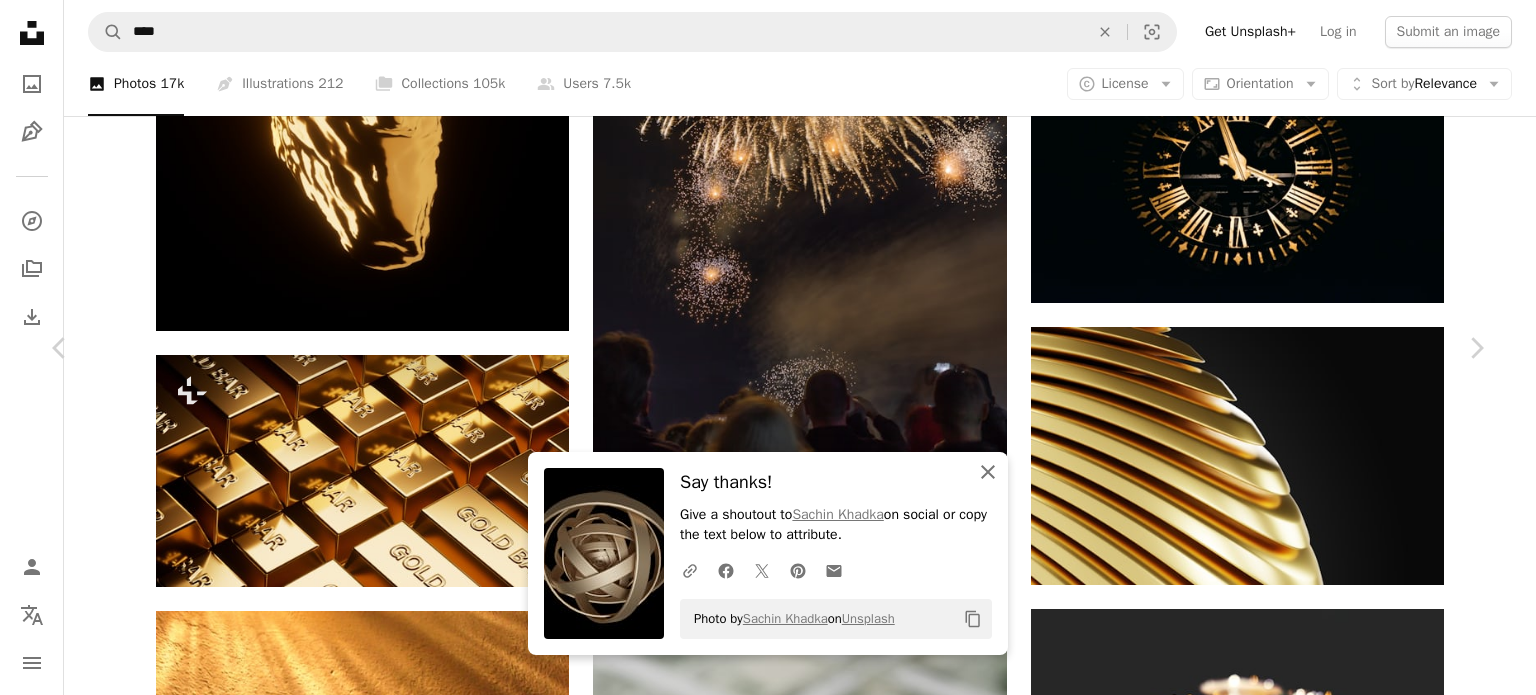 click on "An X shape" 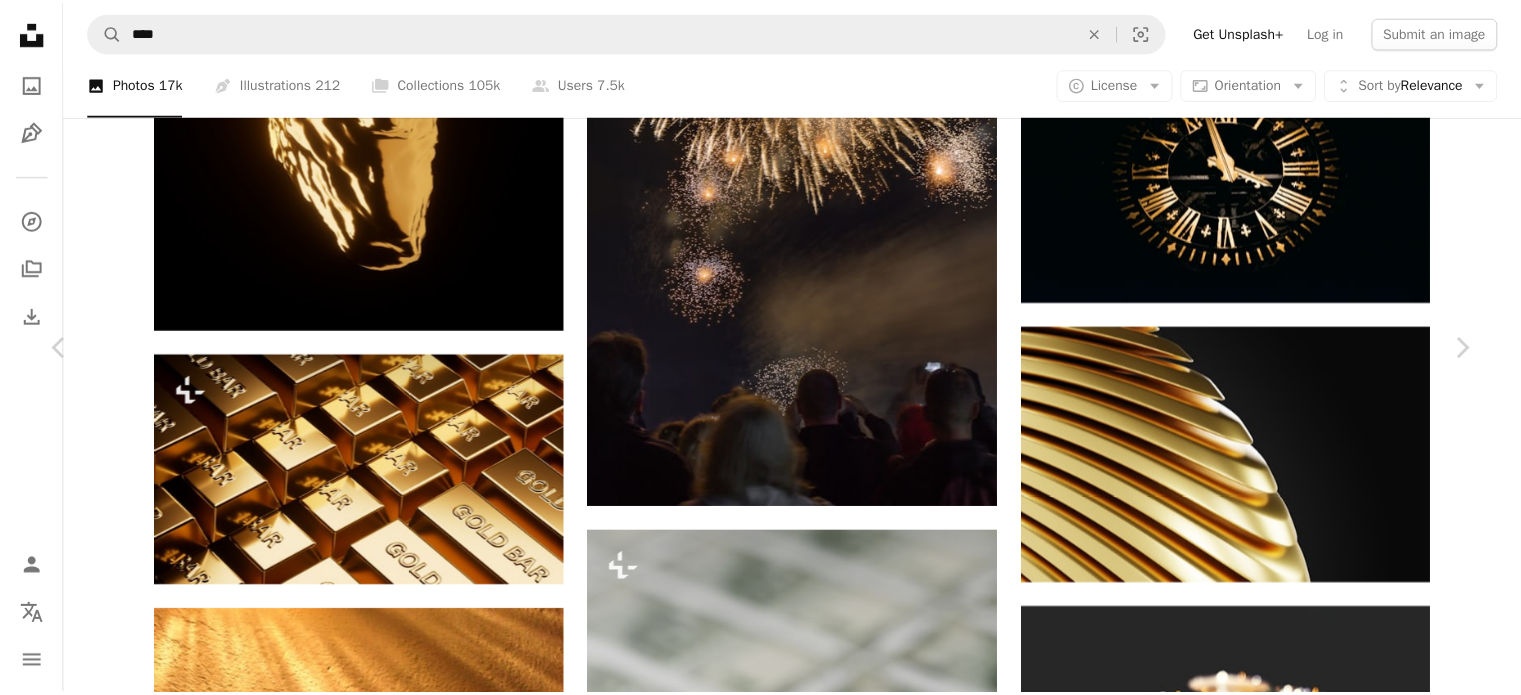 scroll, scrollTop: 7103, scrollLeft: 0, axis: vertical 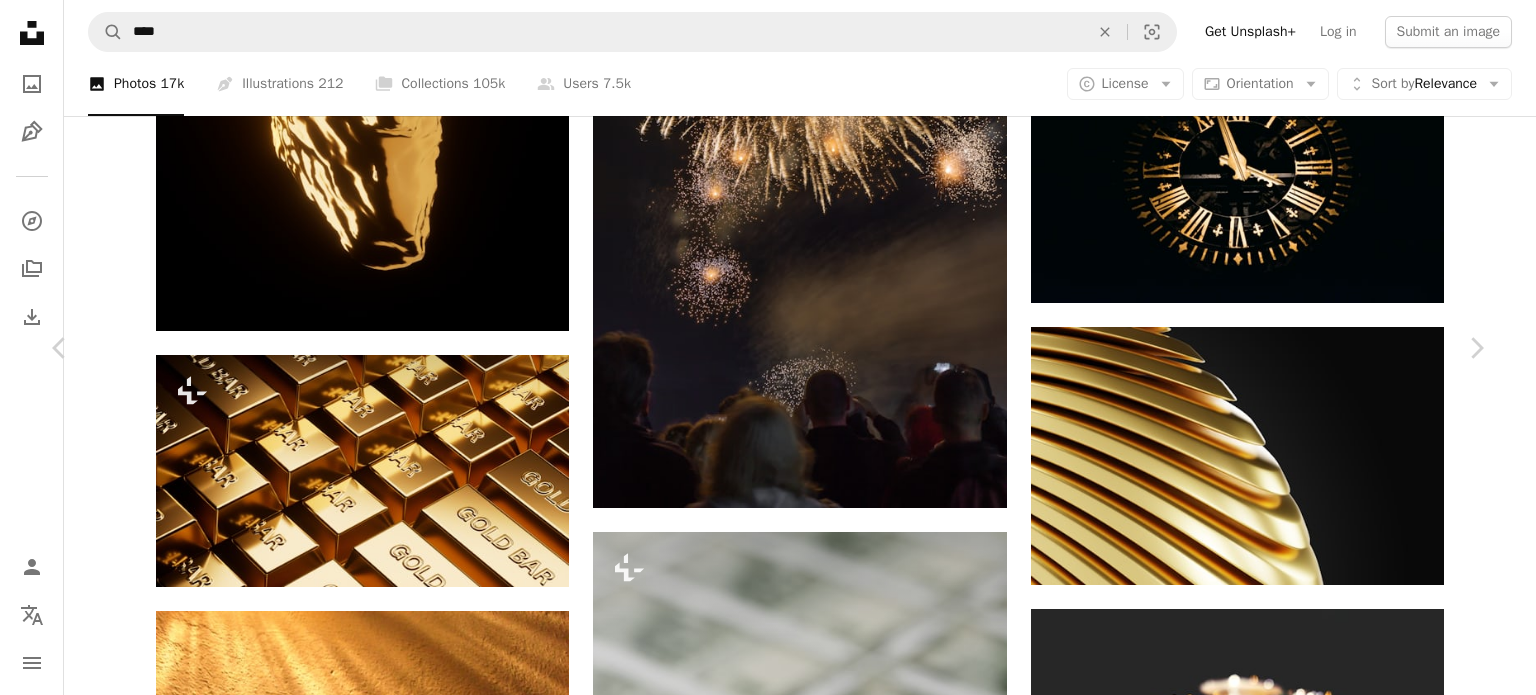 click on "An X shape Chevron left Chevron right [PERSON] [PERSON] A heart A plus sign Edit image   Plus sign for Unsplash+ Download free Chevron down Zoom in Views 1,106,560 Downloads 3,966 A forward-right arrow Share Info icon Info More Actions Calendar outlined Published on  February 1, 2022 Safety Free to use under the  Unsplash License digital image render ring green jewelry accessory accessories sphere HD Wallpapers Browse premium related images on iStock  |  Save 20% with code UNSPLASH20 View more on iStock  ↗ Related images A heart A plus sign [PERSON] Available for hire A checkmark inside of a circle Arrow pointing down A heart A plus sign [PERSON] Available for hire A checkmark inside of a circle Arrow pointing down A heart A plus sign [PERSON] Available for hire A checkmark inside of a circle Arrow pointing down A heart A plus sign [PERSON] Available for hire A checkmark inside of a circle Arrow pointing down A heart A plus sign [PERSON] Arrow pointing down A heart A plus sign [PERSON] Arrow pointing down A heart A plus sign [PERSON]" at bounding box center [768, 5626] 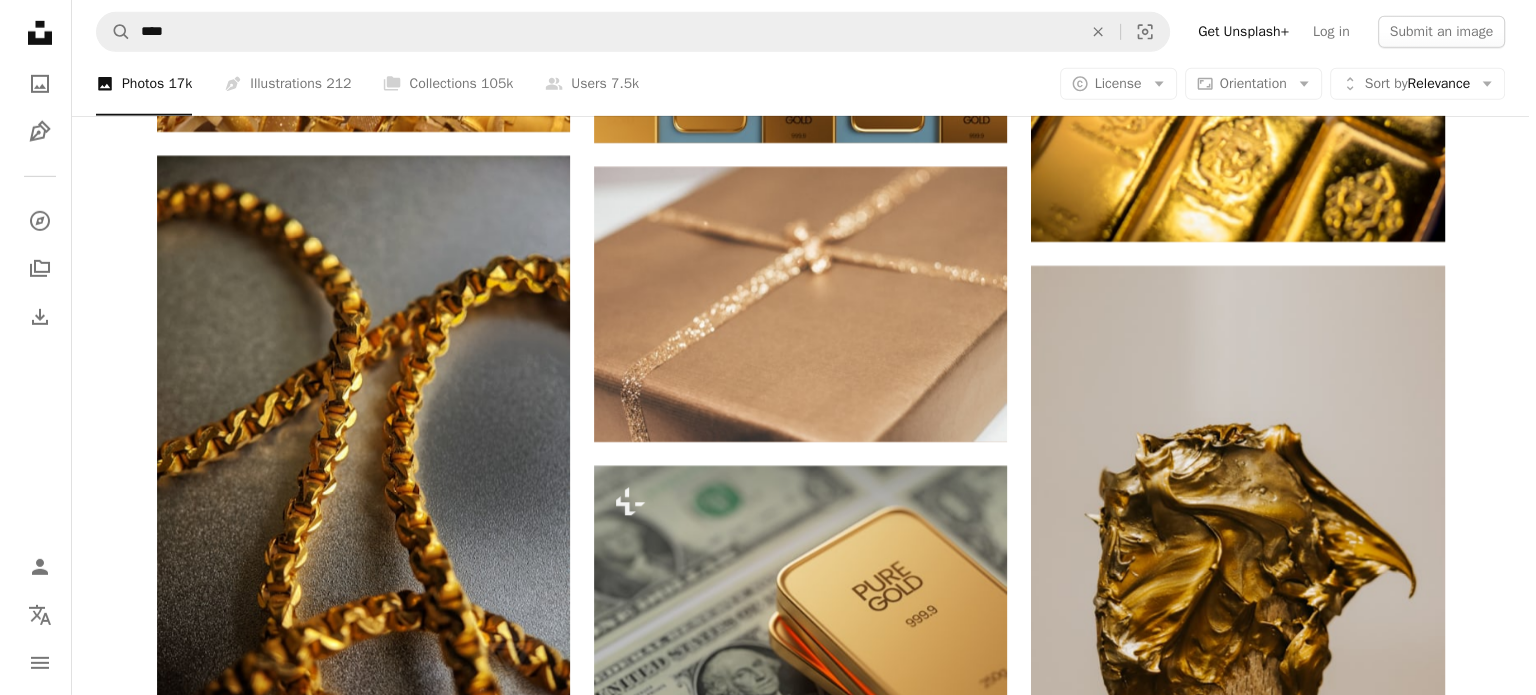 scroll, scrollTop: 21676, scrollLeft: 0, axis: vertical 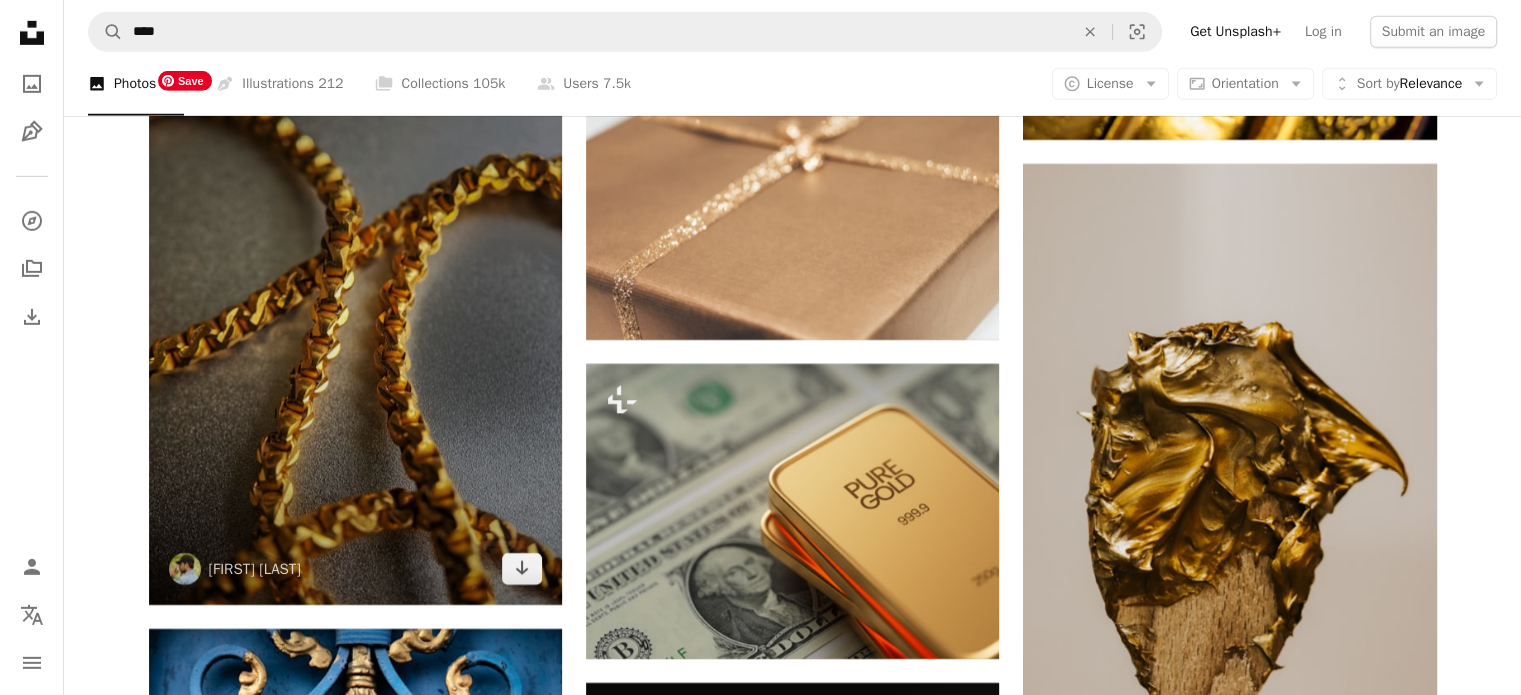 click at bounding box center [355, 329] 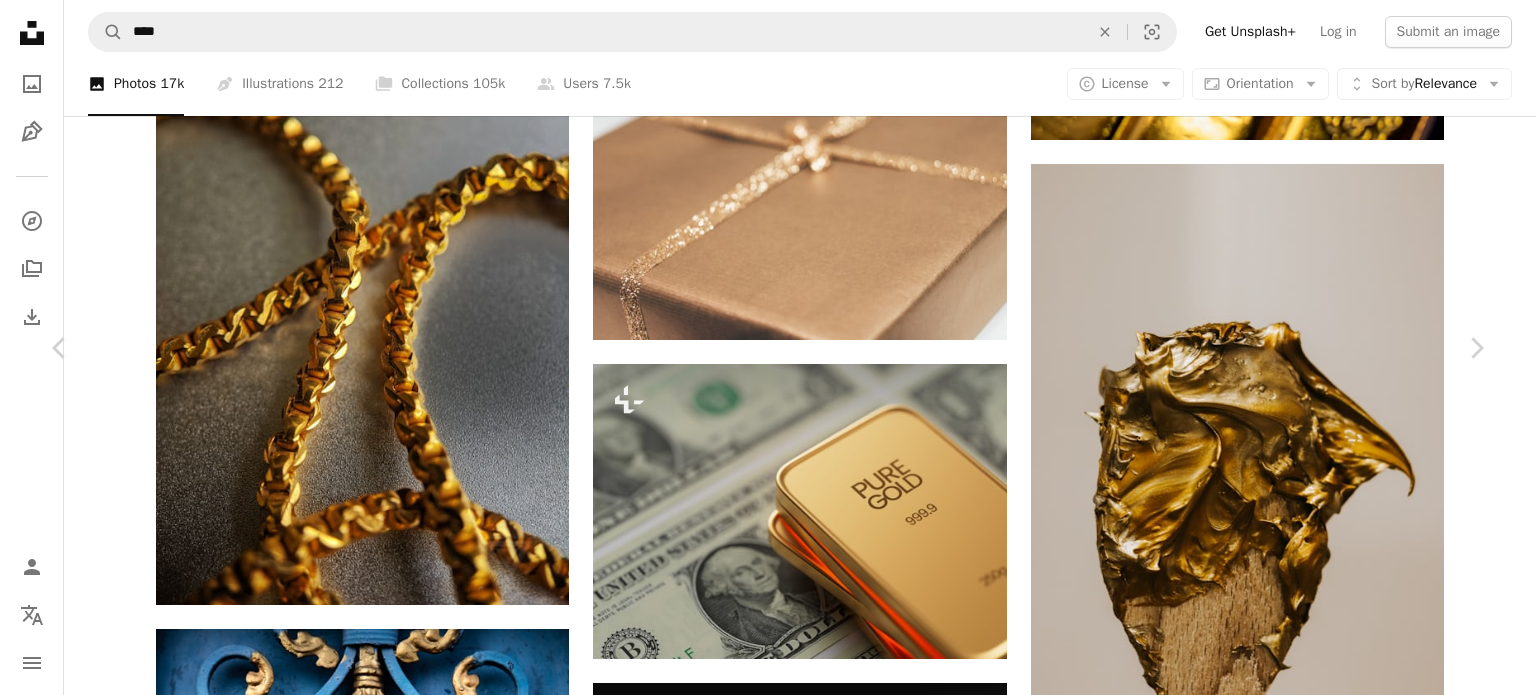 click on "Chevron down" 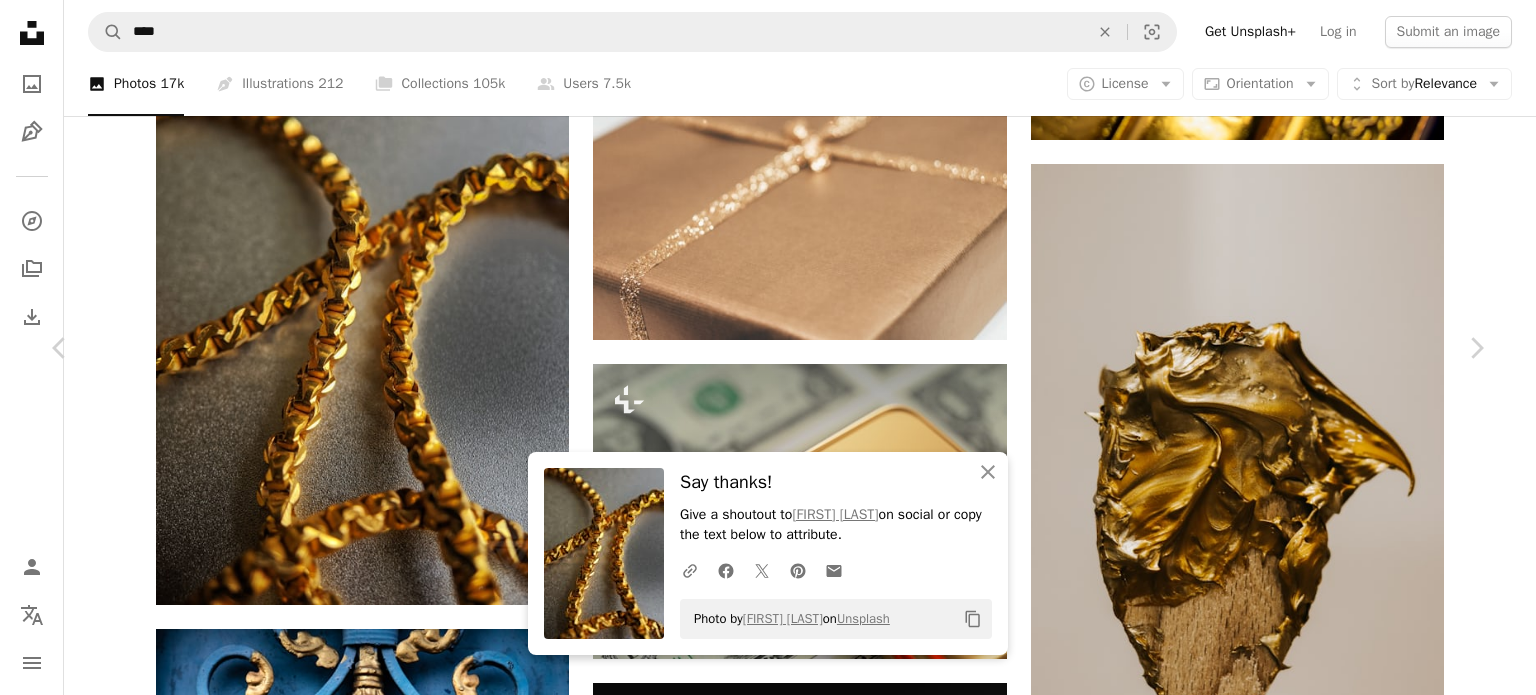 scroll, scrollTop: 1644, scrollLeft: 0, axis: vertical 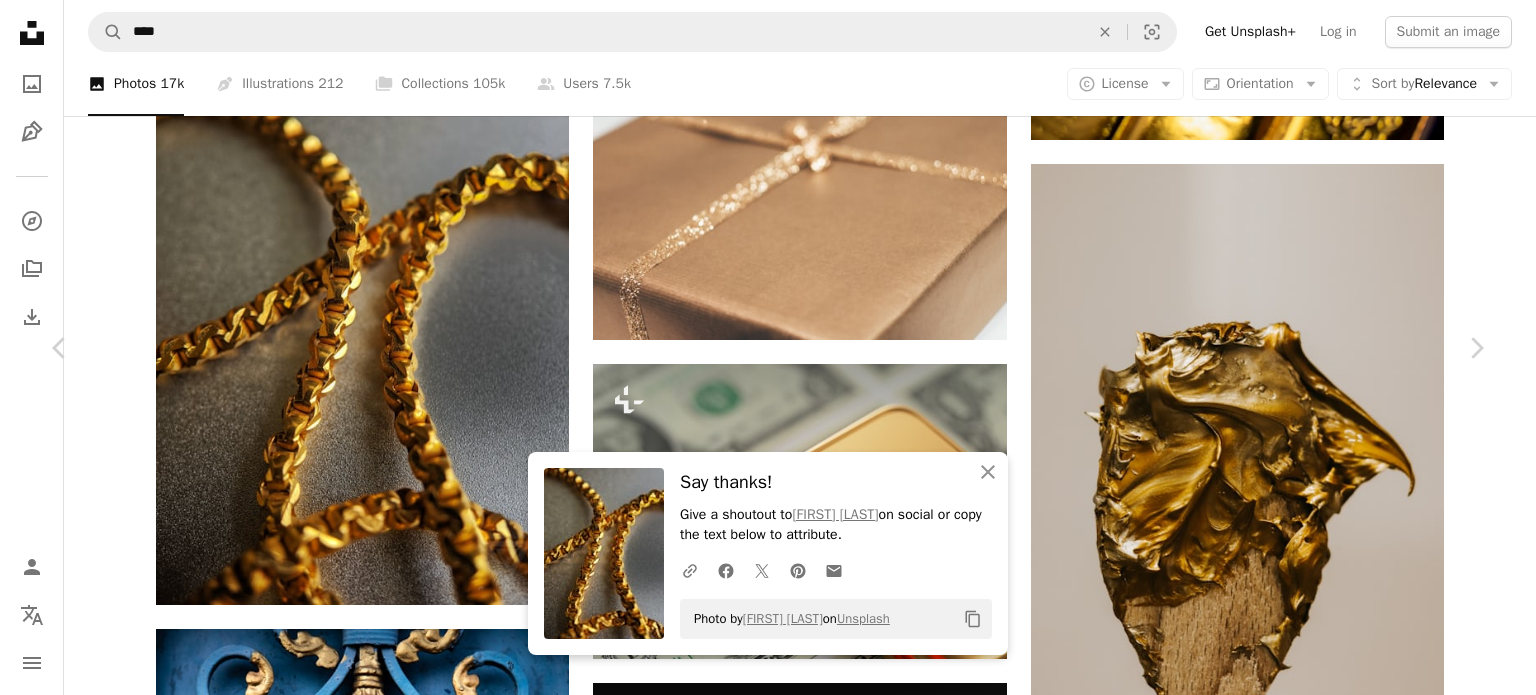 click on "An X shape Chevron left Chevron right An X shape Close Say thanks! Give a shoutout to  [FIRST] [LAST]  on social or copy the text below to attribute. A URL sharing icon (chains) Facebook icon X (formerly Twitter) icon Pinterest icon An envelope Photo by  [FIRST] [LAST]  on  Unsplash
Copy content Karolina Grabowska For  Unsplash+ A heart A plus sign Edit image   Plus sign for Unsplash+ A lock   Purchase Zoom in A forward-right arrow Share More Actions Calendar outlined Published on  January 26, 2023 Safety Licensed under the  Unsplash+ License wallpaper background jewelry screensaver wallpapers backgrounds jewellery screen saver valuables Creative Commons images From this series Chevron right Plus sign for Unsplash+ Plus sign for Unsplash+ Plus sign for Unsplash+ Plus sign for Unsplash+ Plus sign for Unsplash+ Plus sign for Unsplash+ Plus sign for Unsplash+ Plus sign for Unsplash+ Plus sign for Unsplash+ Plus sign for Unsplash+ Related images Plus sign for Unsplash+ A heart A plus sign Karolina Grabowska For  Unsplash+ A lock" at bounding box center [768, 6907] 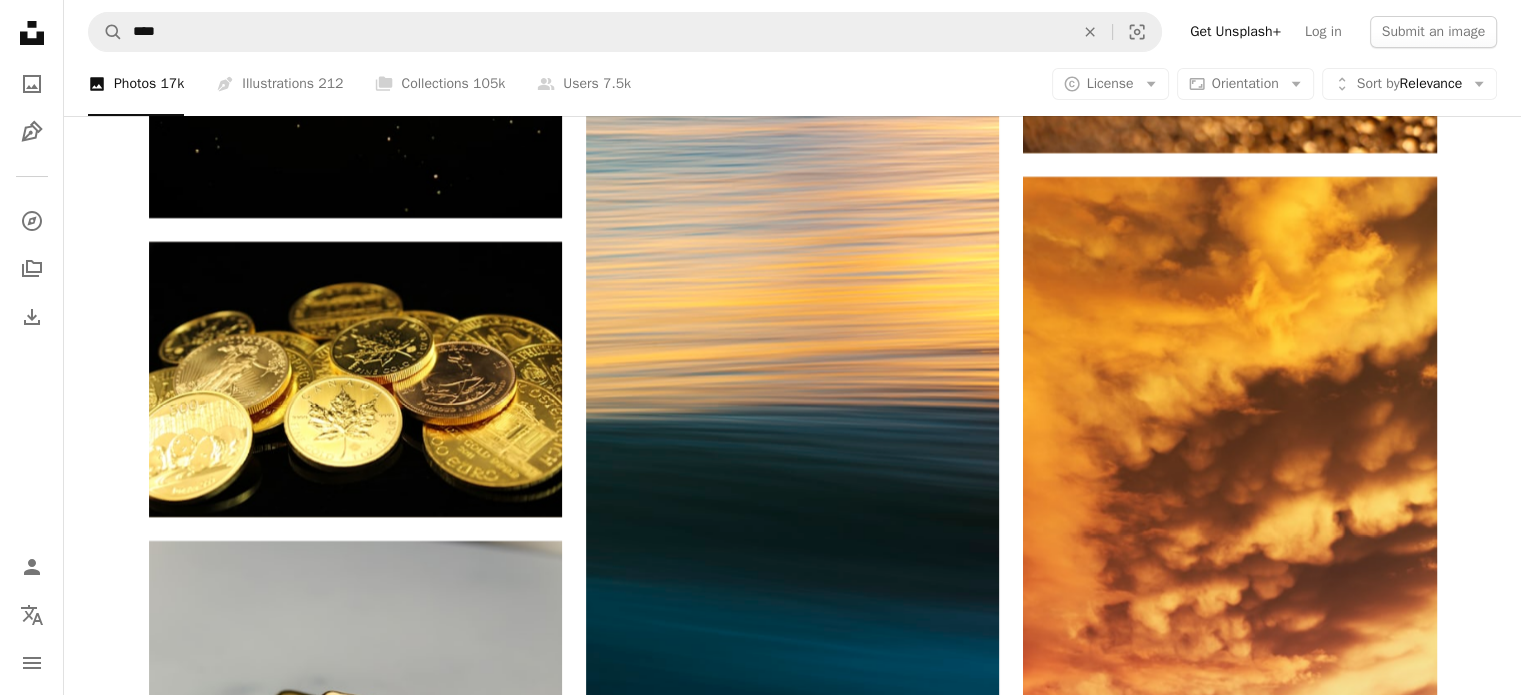 scroll, scrollTop: 30764, scrollLeft: 0, axis: vertical 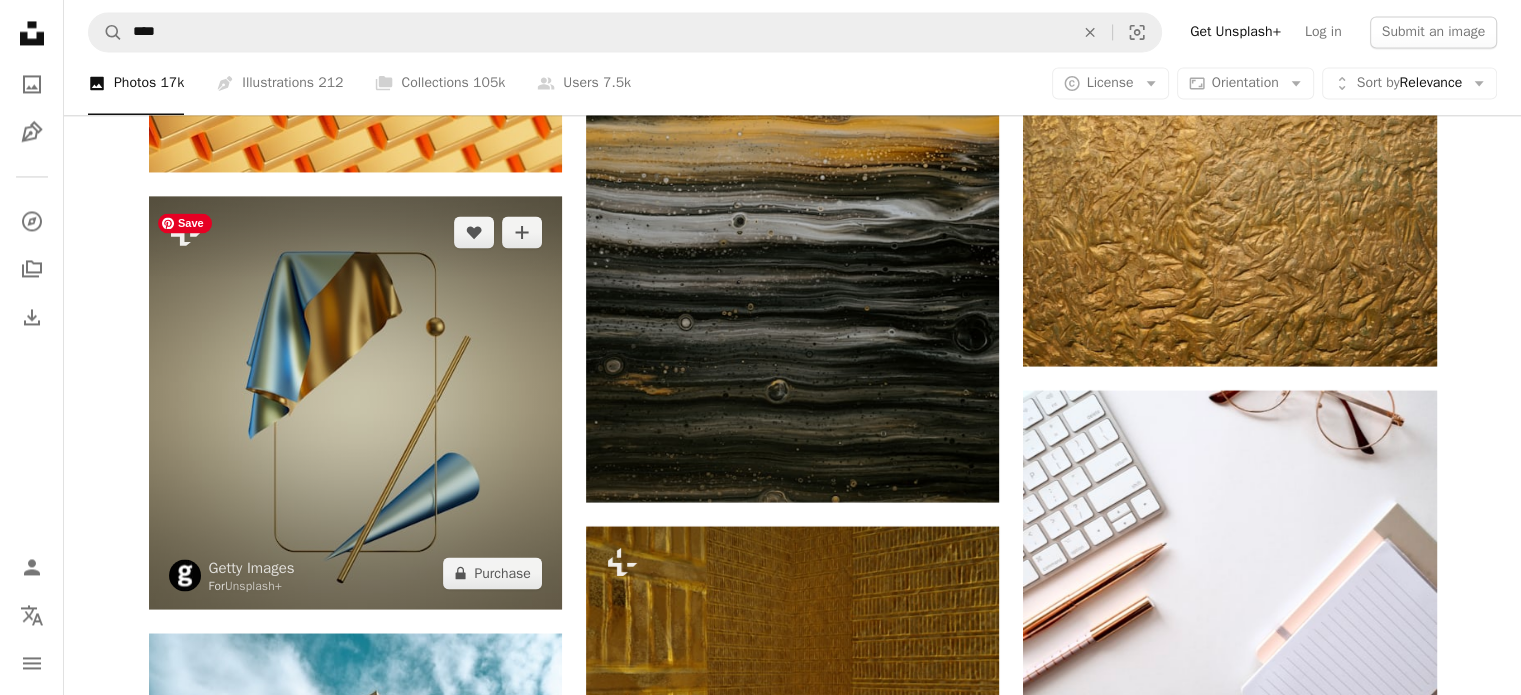 click at bounding box center [355, 402] 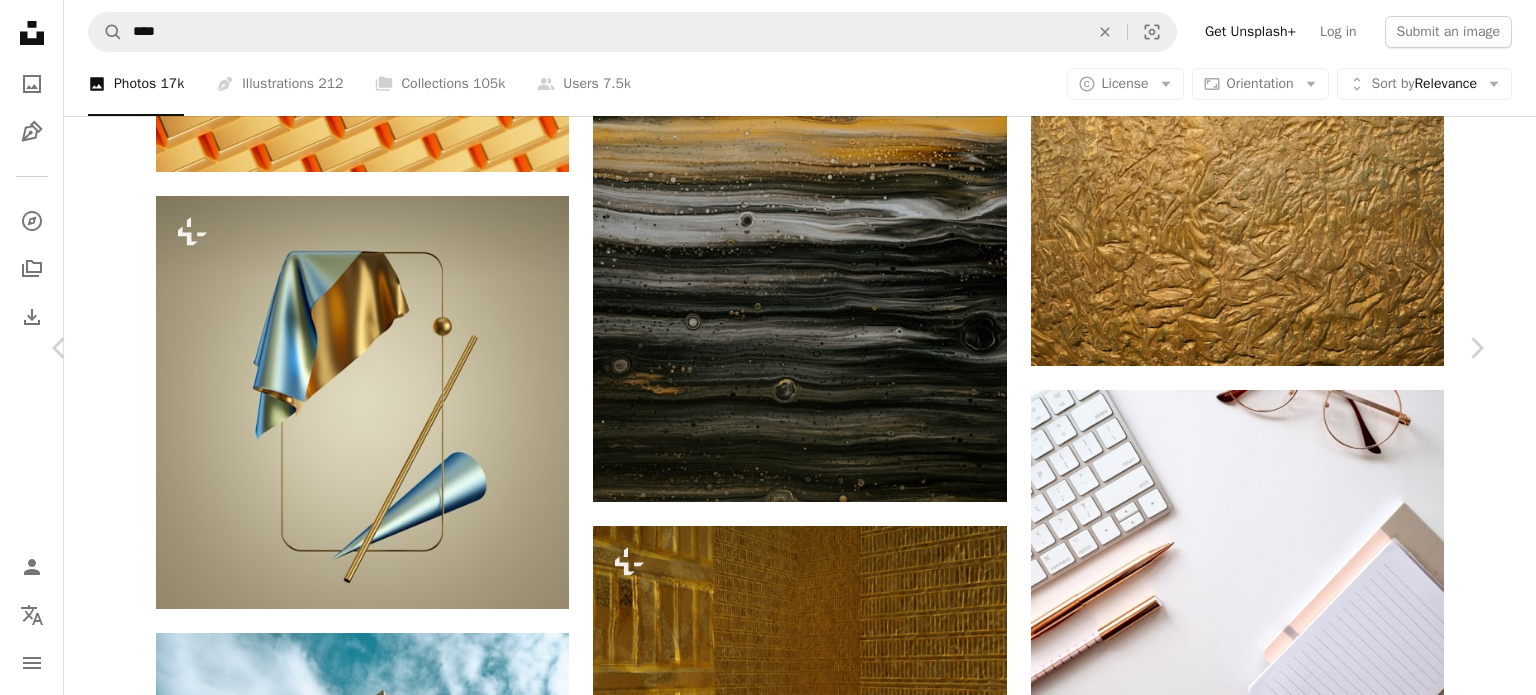 scroll, scrollTop: 1899, scrollLeft: 0, axis: vertical 